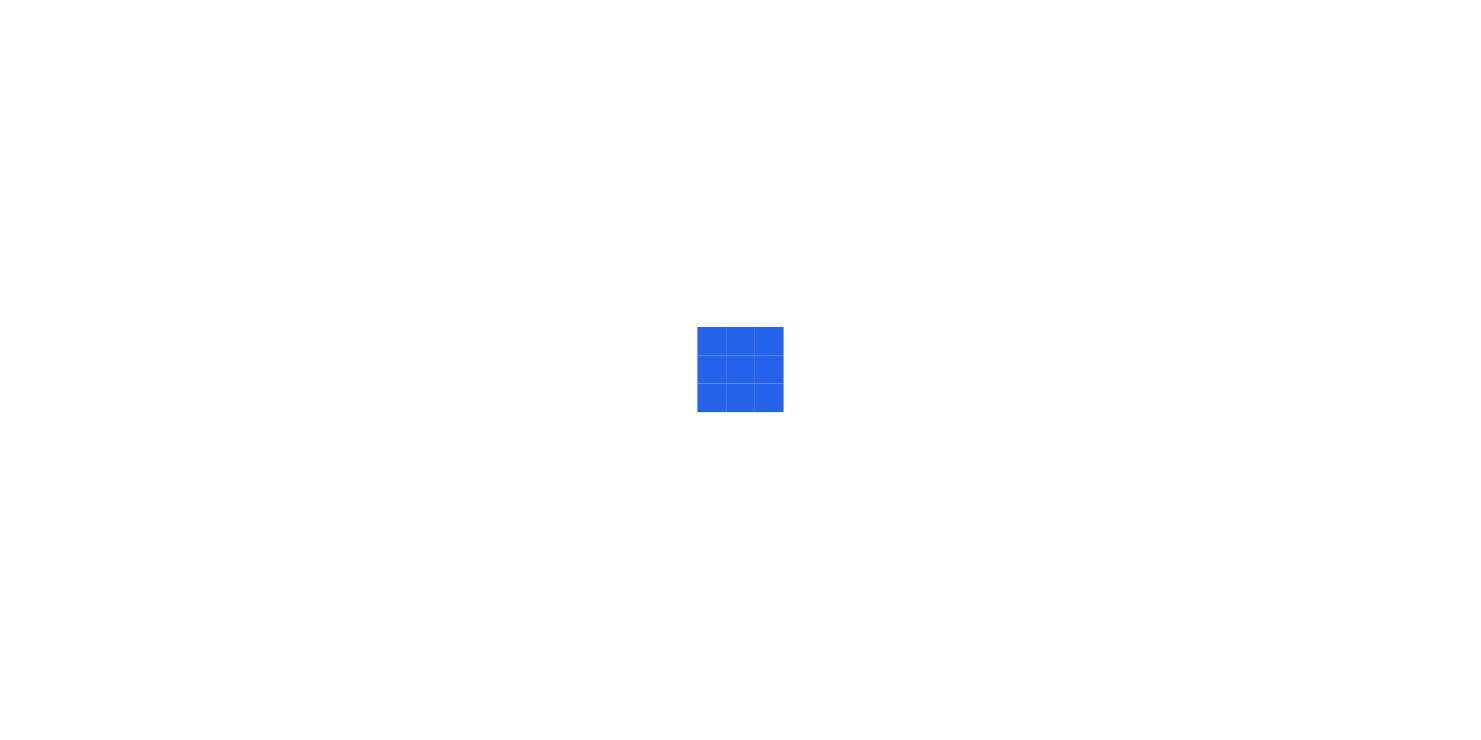 scroll, scrollTop: 0, scrollLeft: 0, axis: both 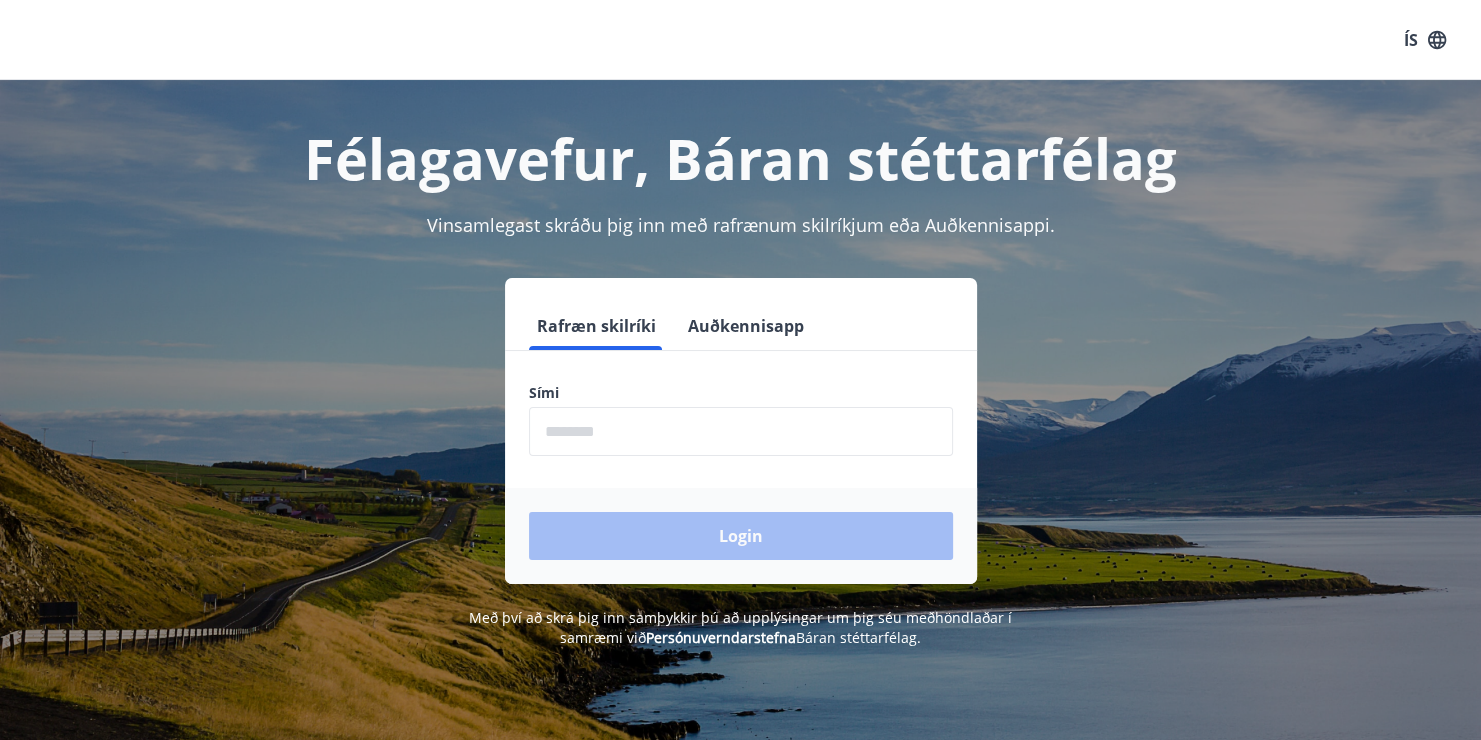 click on "Auðkennisapp" at bounding box center (746, 326) 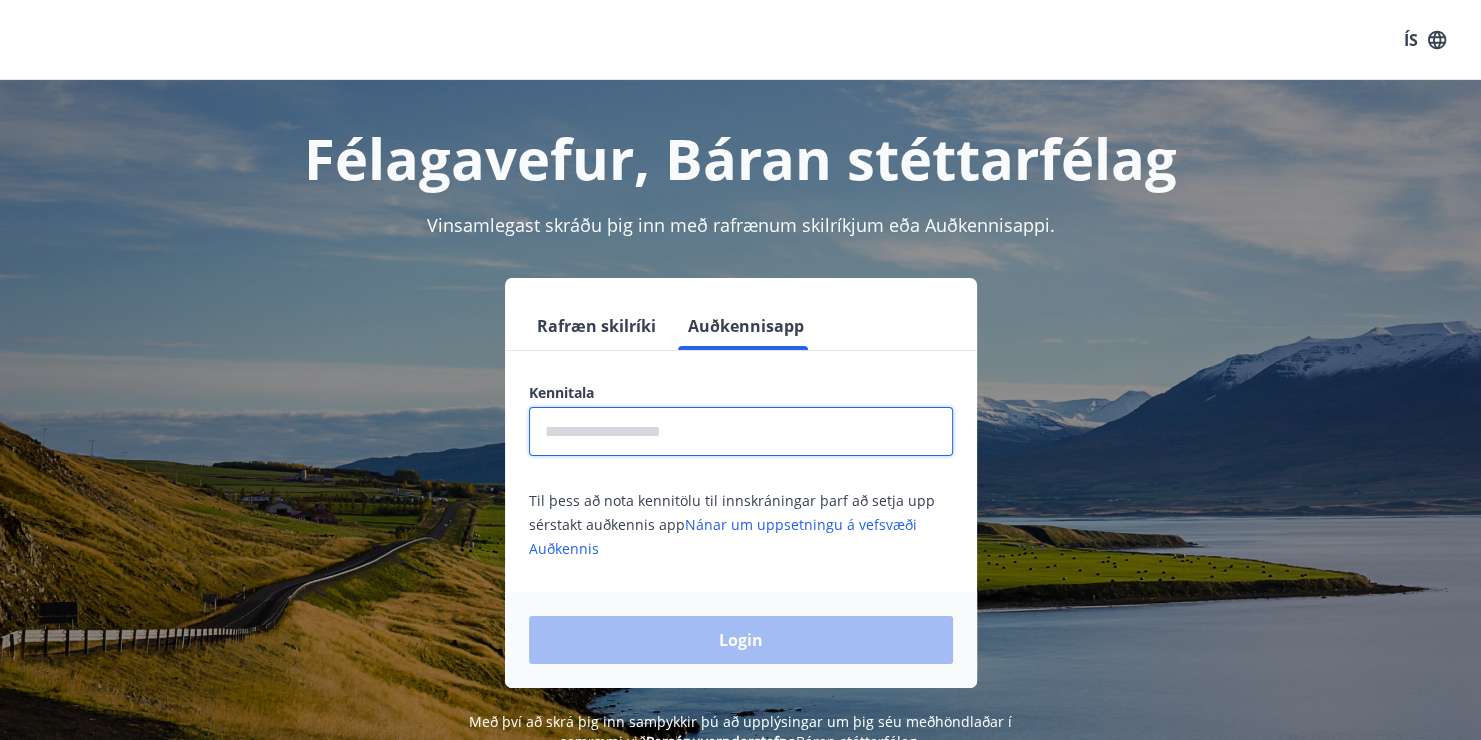 click at bounding box center (741, 431) 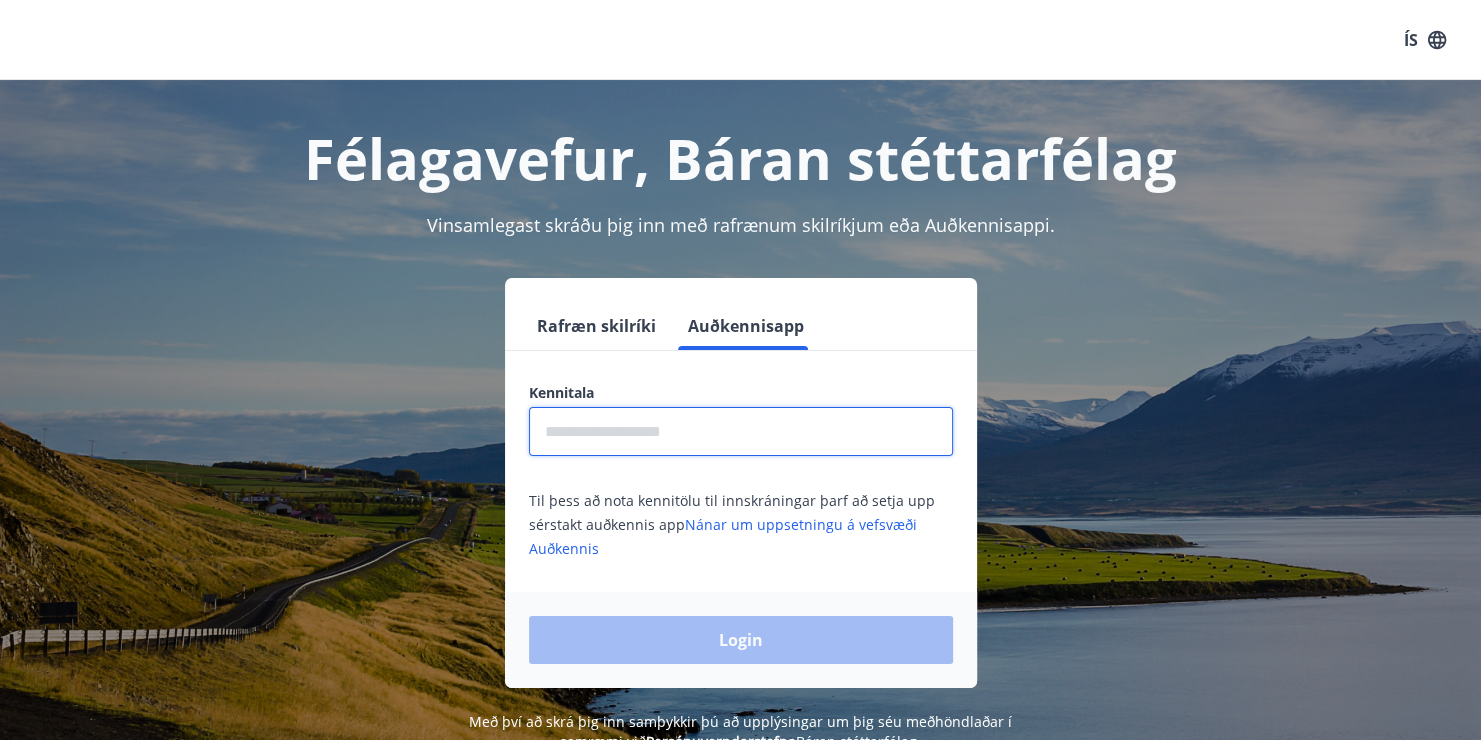 type on "**********" 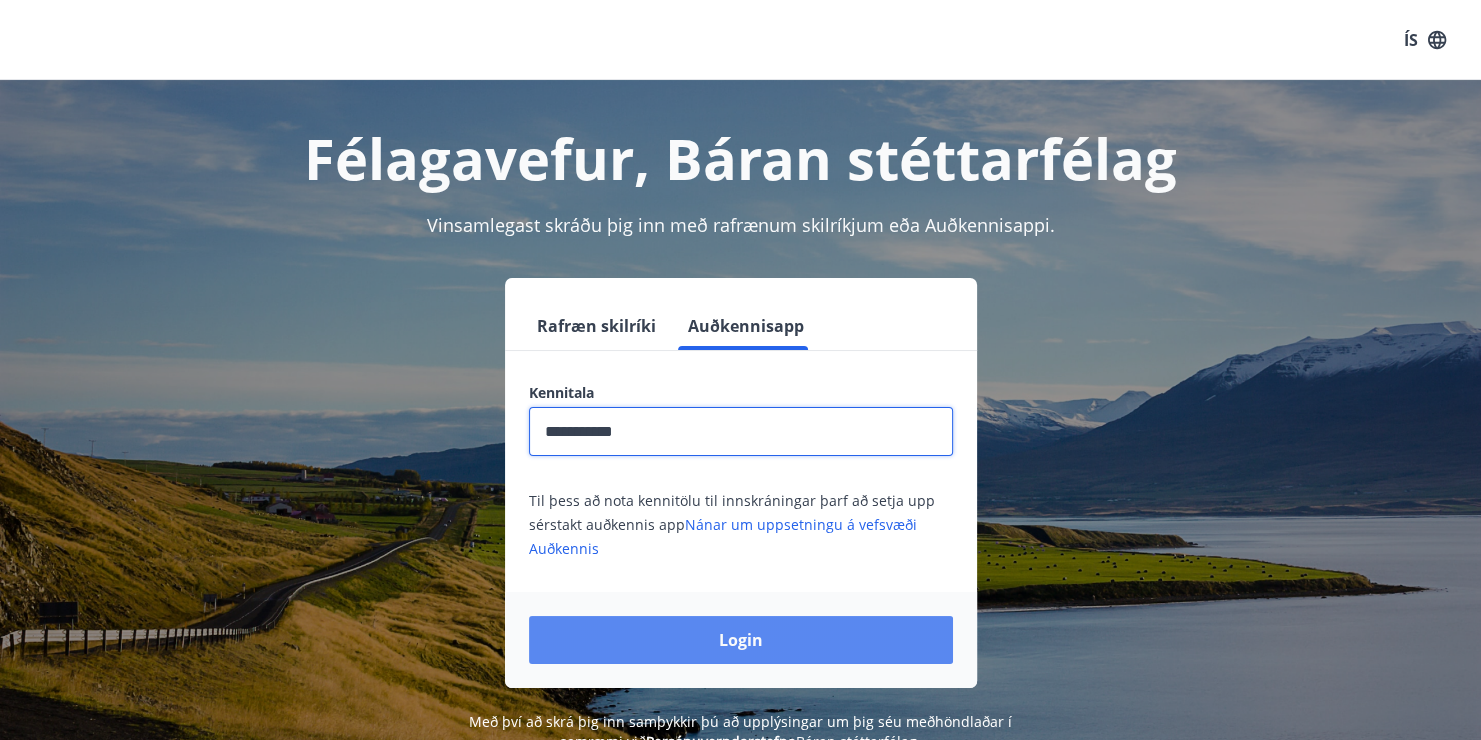 click on "Login" at bounding box center [741, 640] 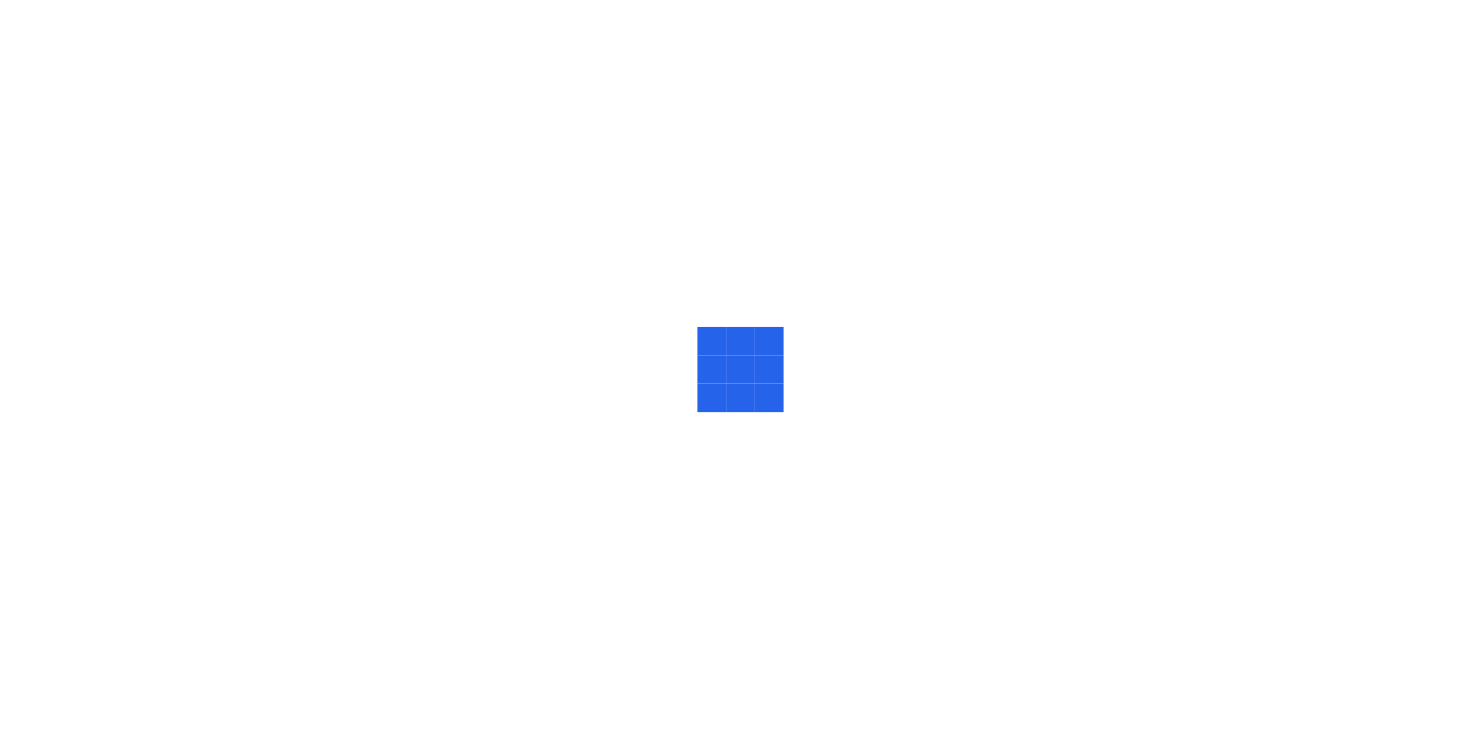 scroll, scrollTop: 0, scrollLeft: 0, axis: both 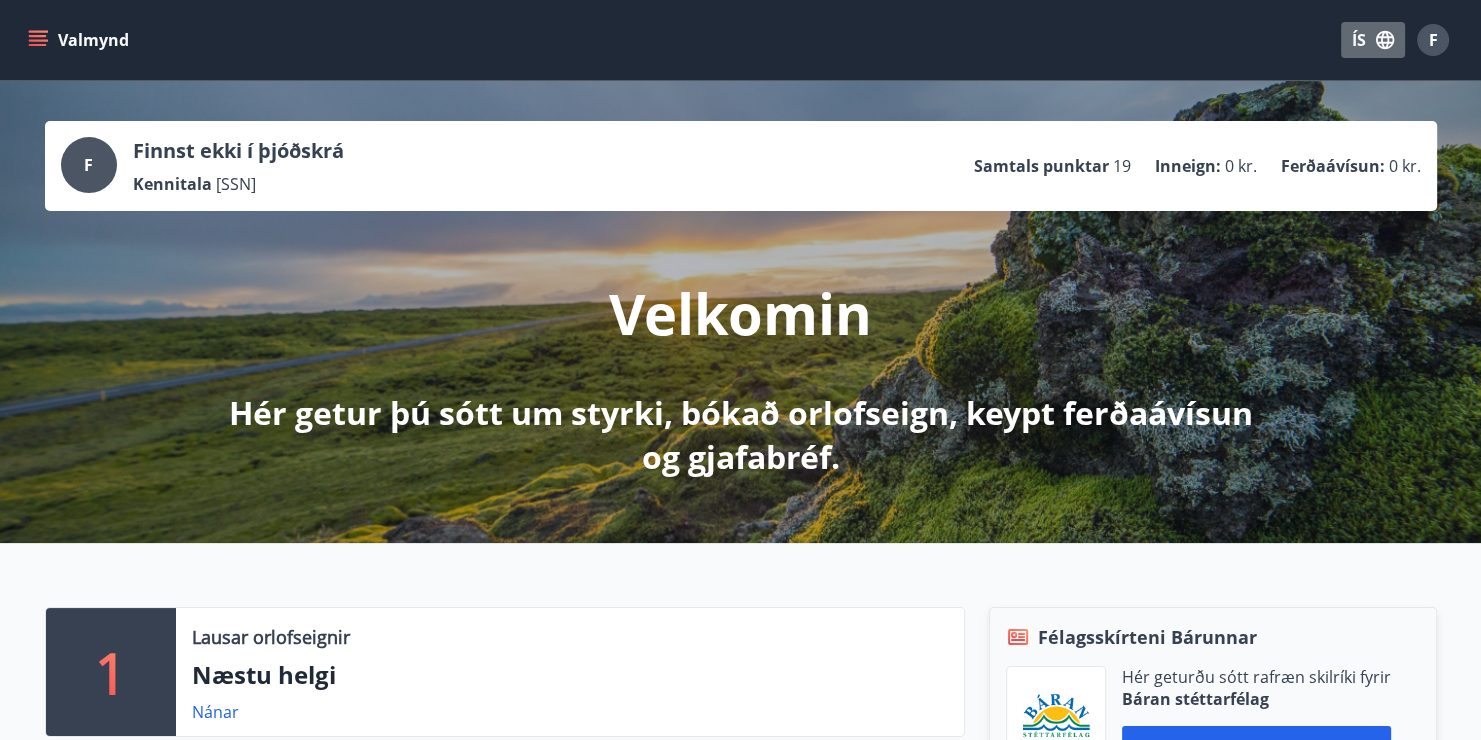 click on "ÍS" at bounding box center (1373, 40) 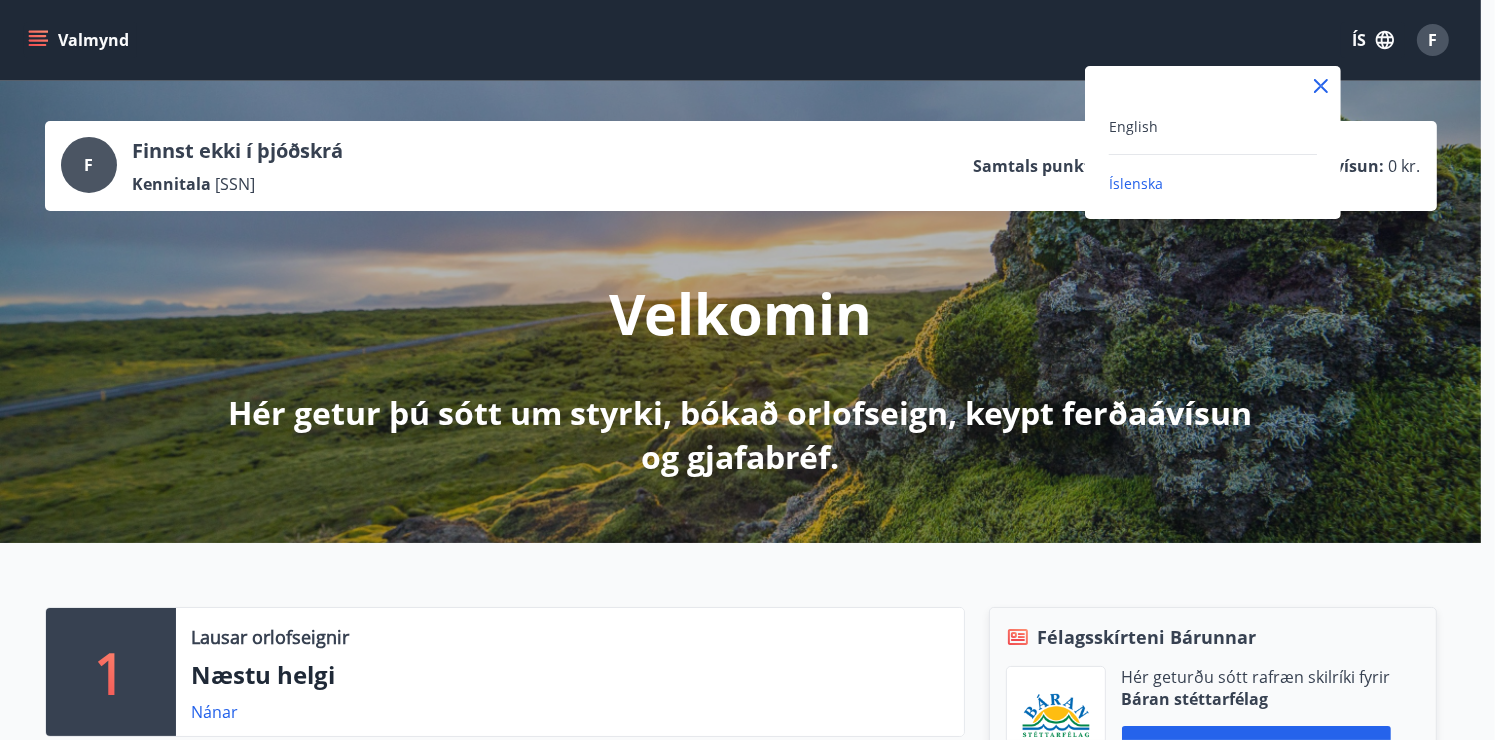 click on "English" at bounding box center [1213, 126] 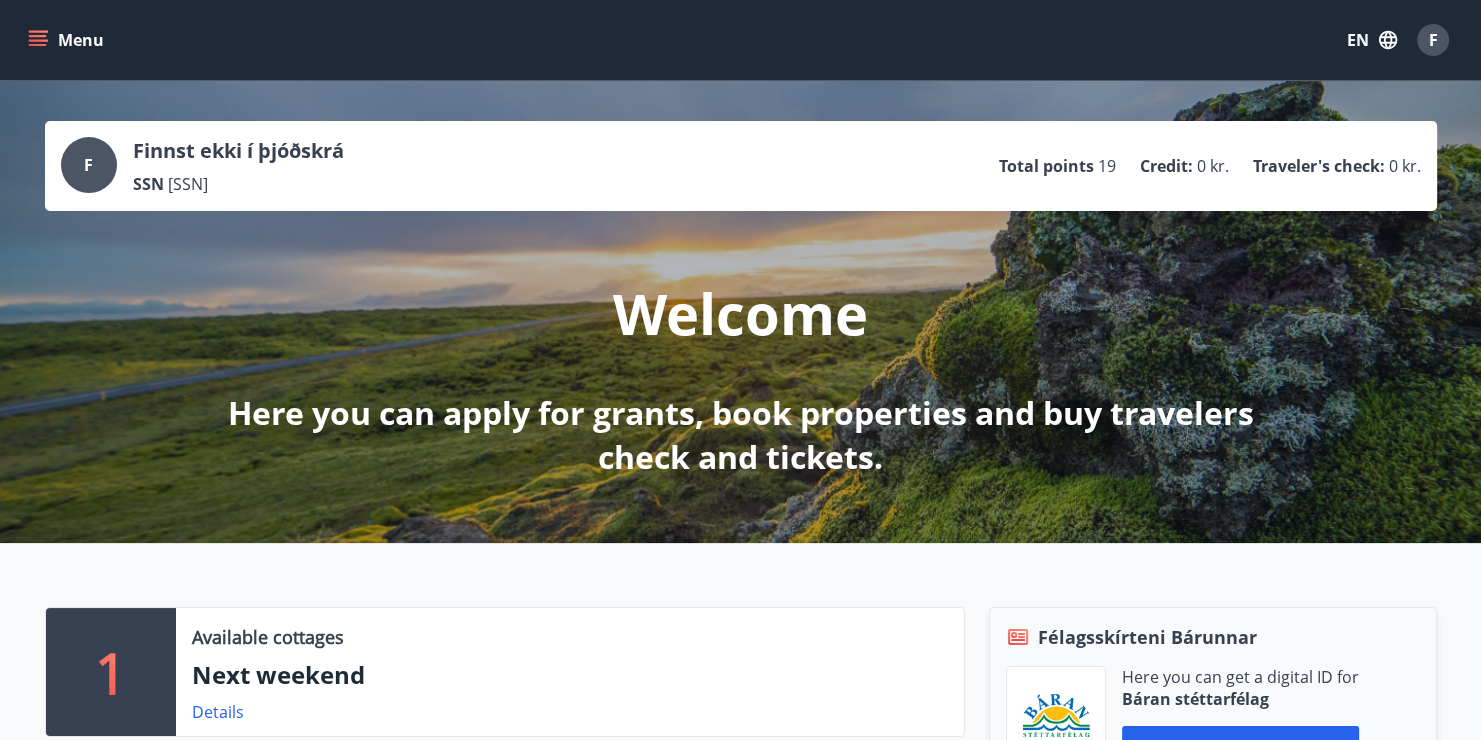 click on "Menu" at bounding box center [68, 40] 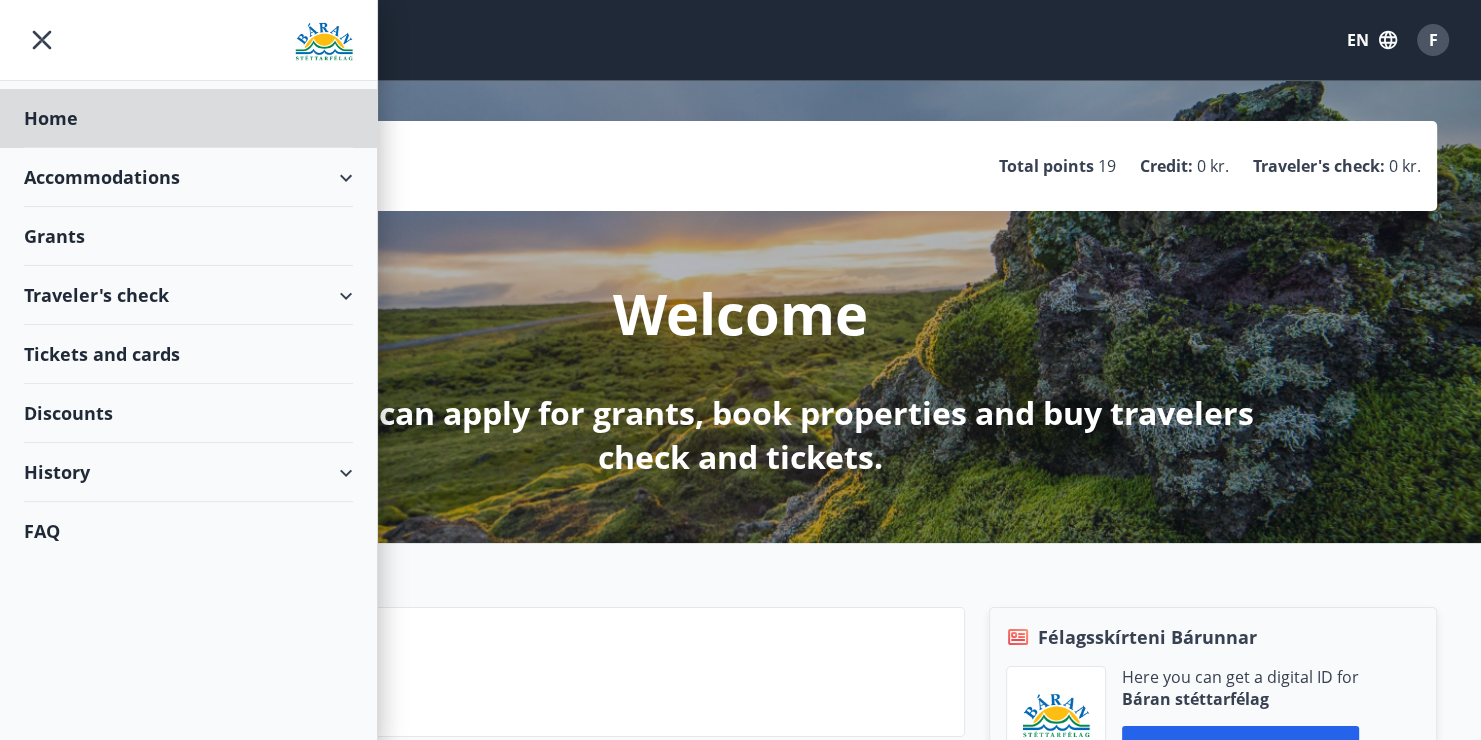 click on "Grants" at bounding box center (188, 118) 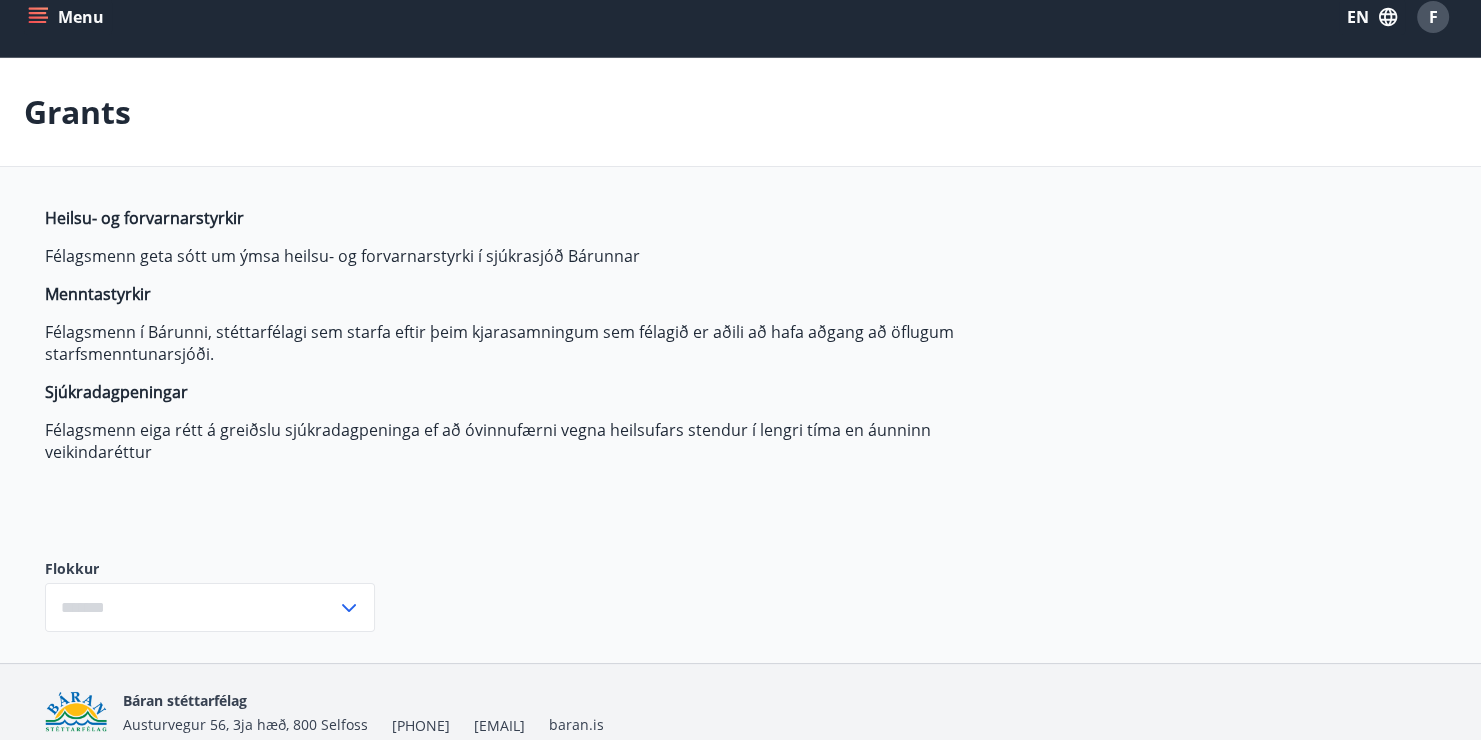 type on "***" 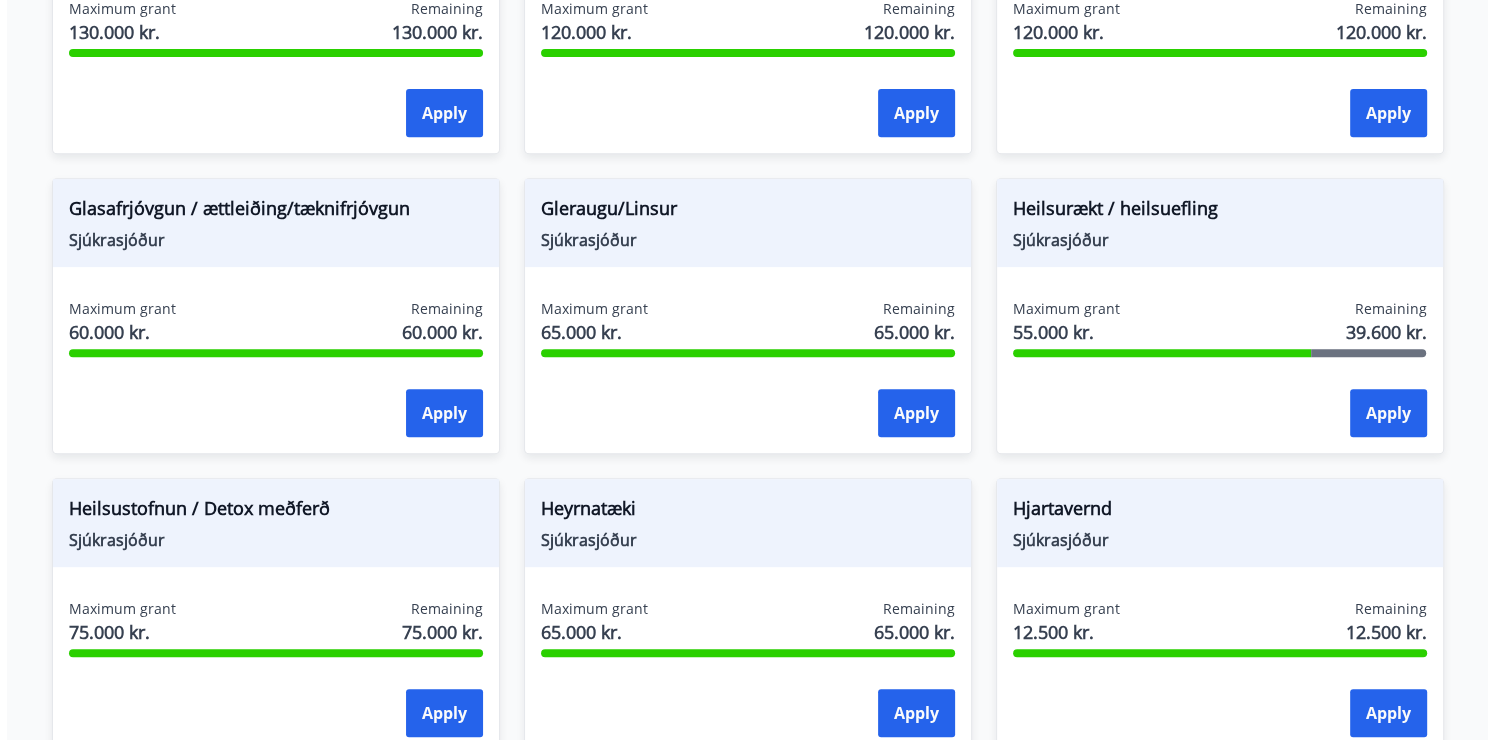 scroll, scrollTop: 802, scrollLeft: 0, axis: vertical 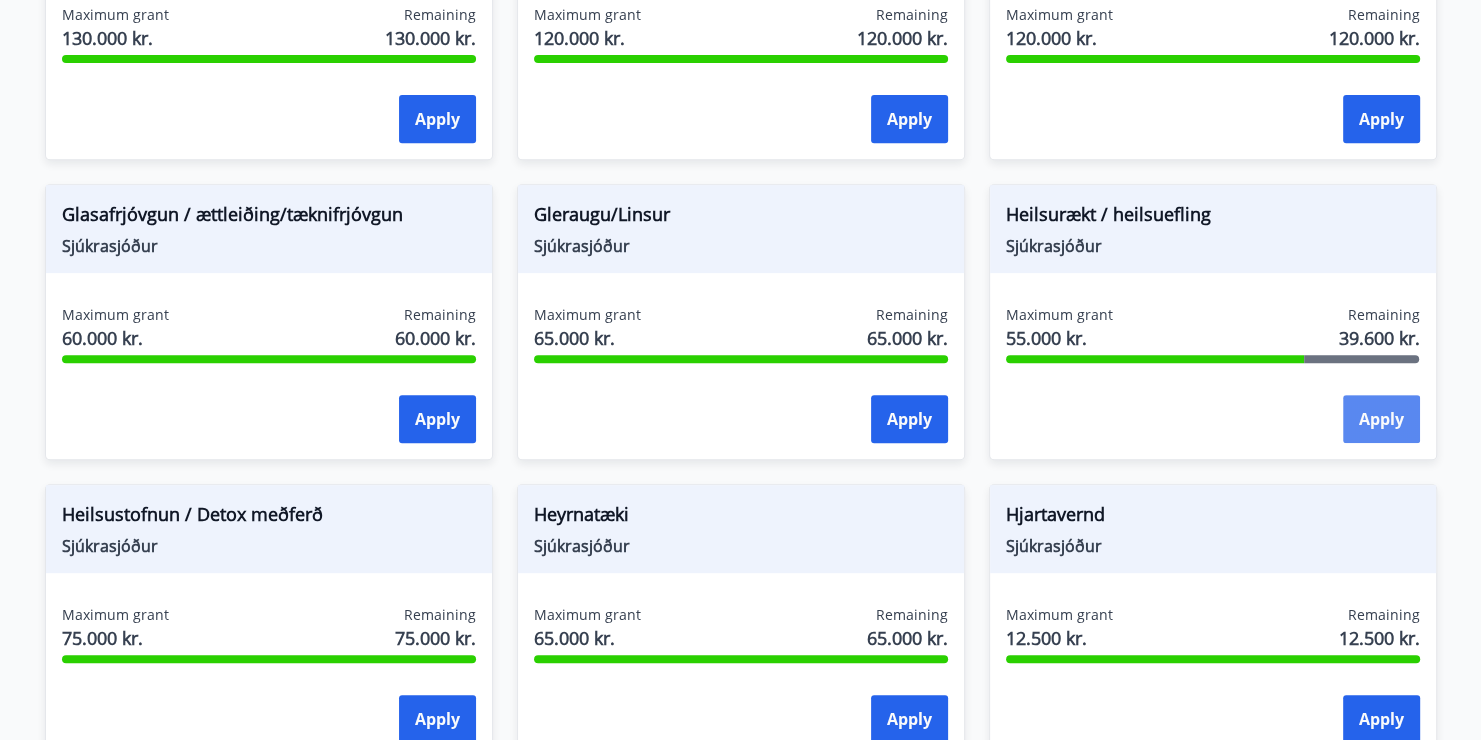 click on "Apply" at bounding box center (1381, 419) 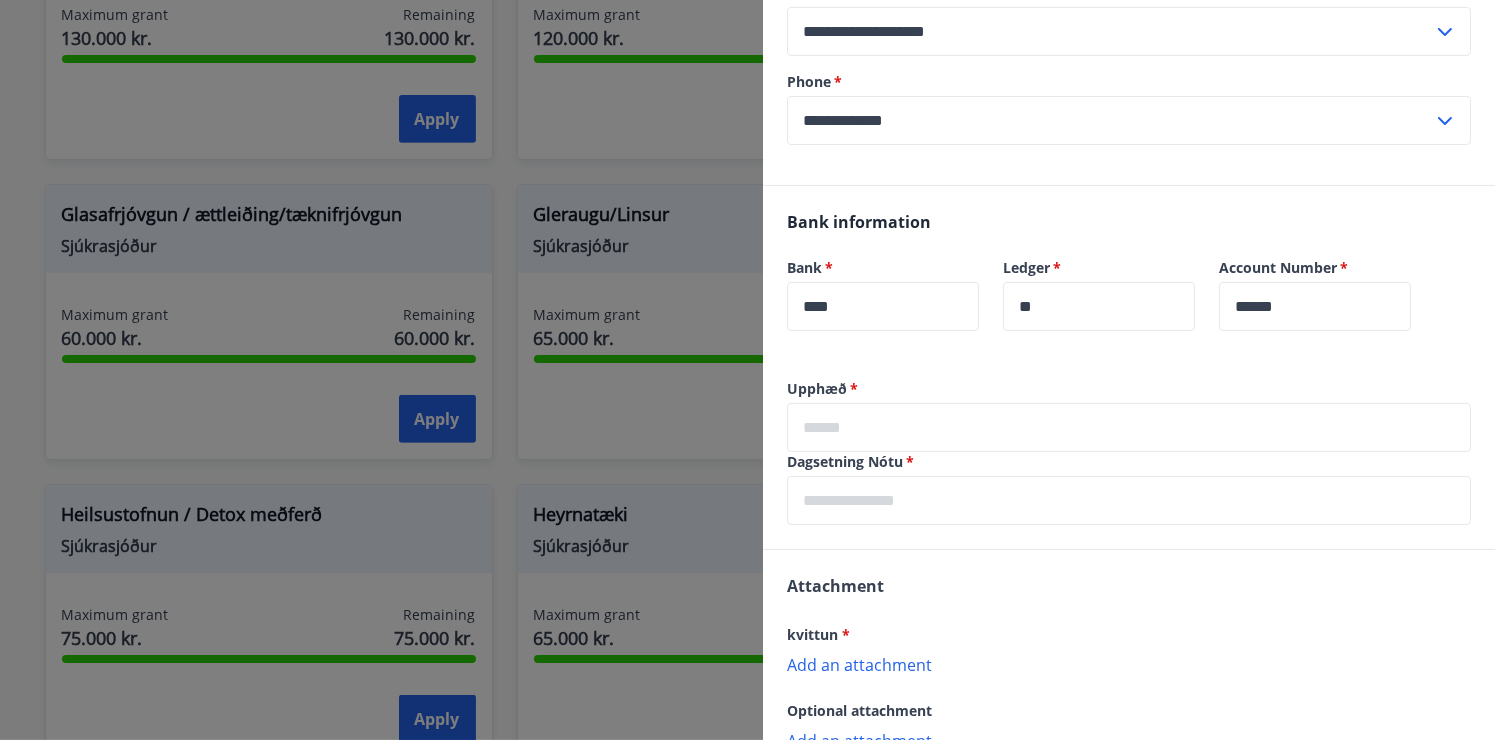 scroll, scrollTop: 300, scrollLeft: 0, axis: vertical 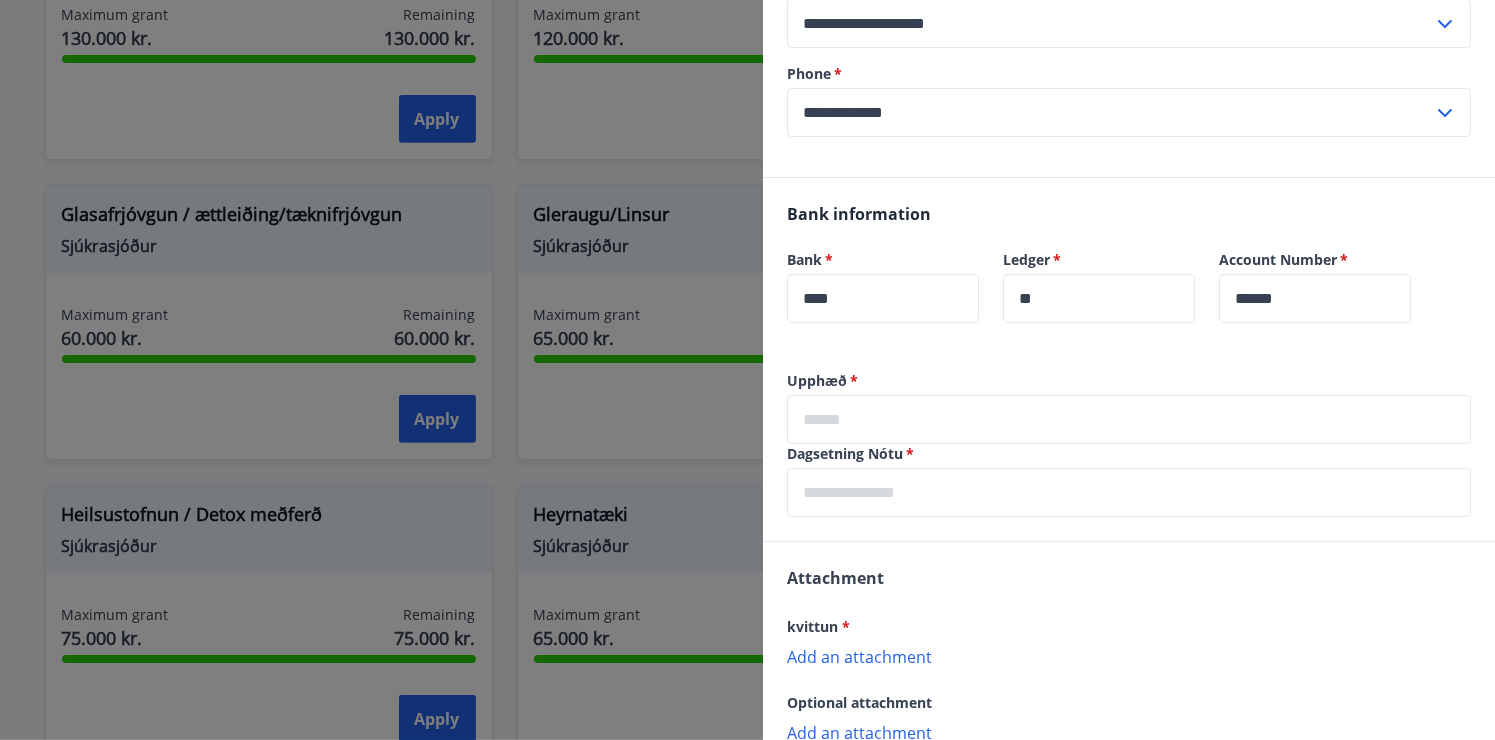 click at bounding box center (1129, 419) 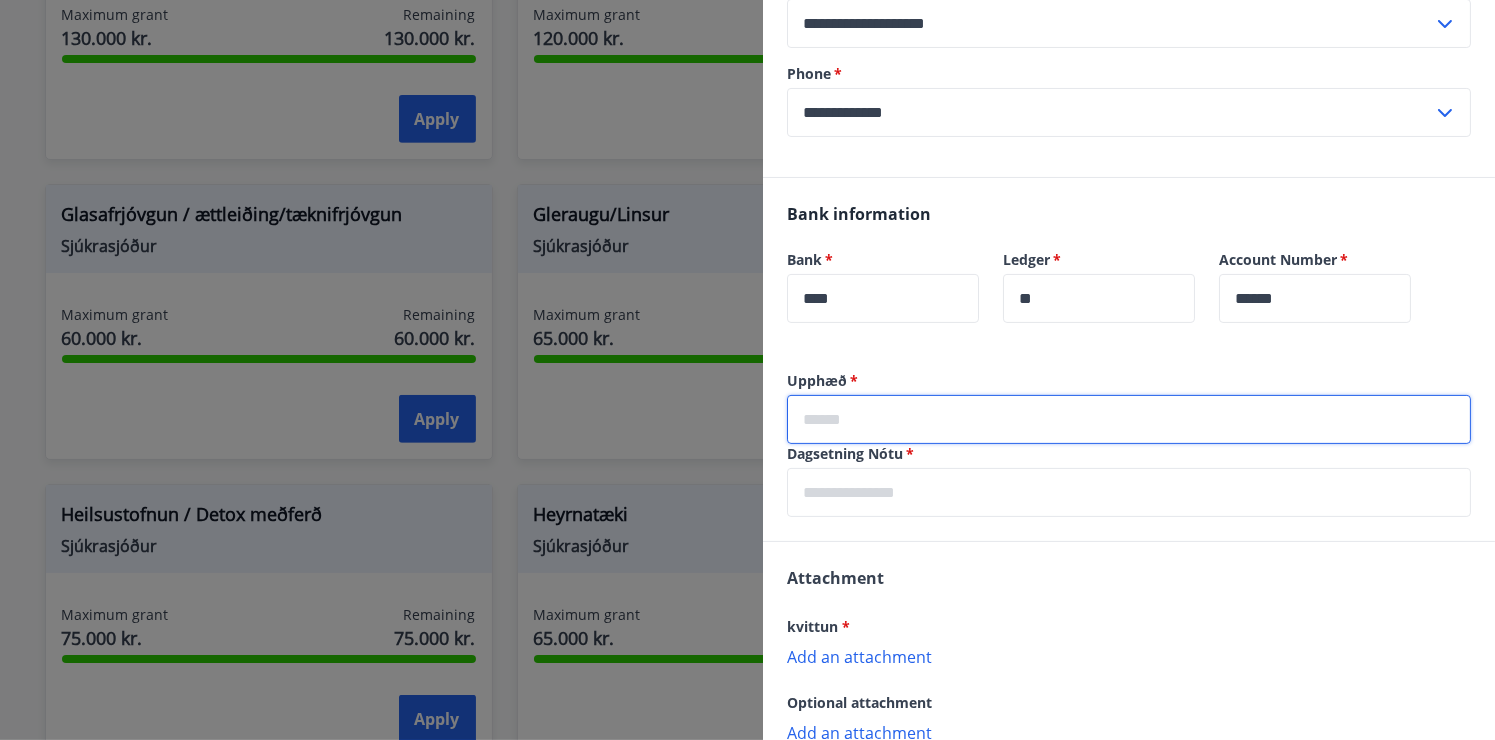 click at bounding box center (1129, 419) 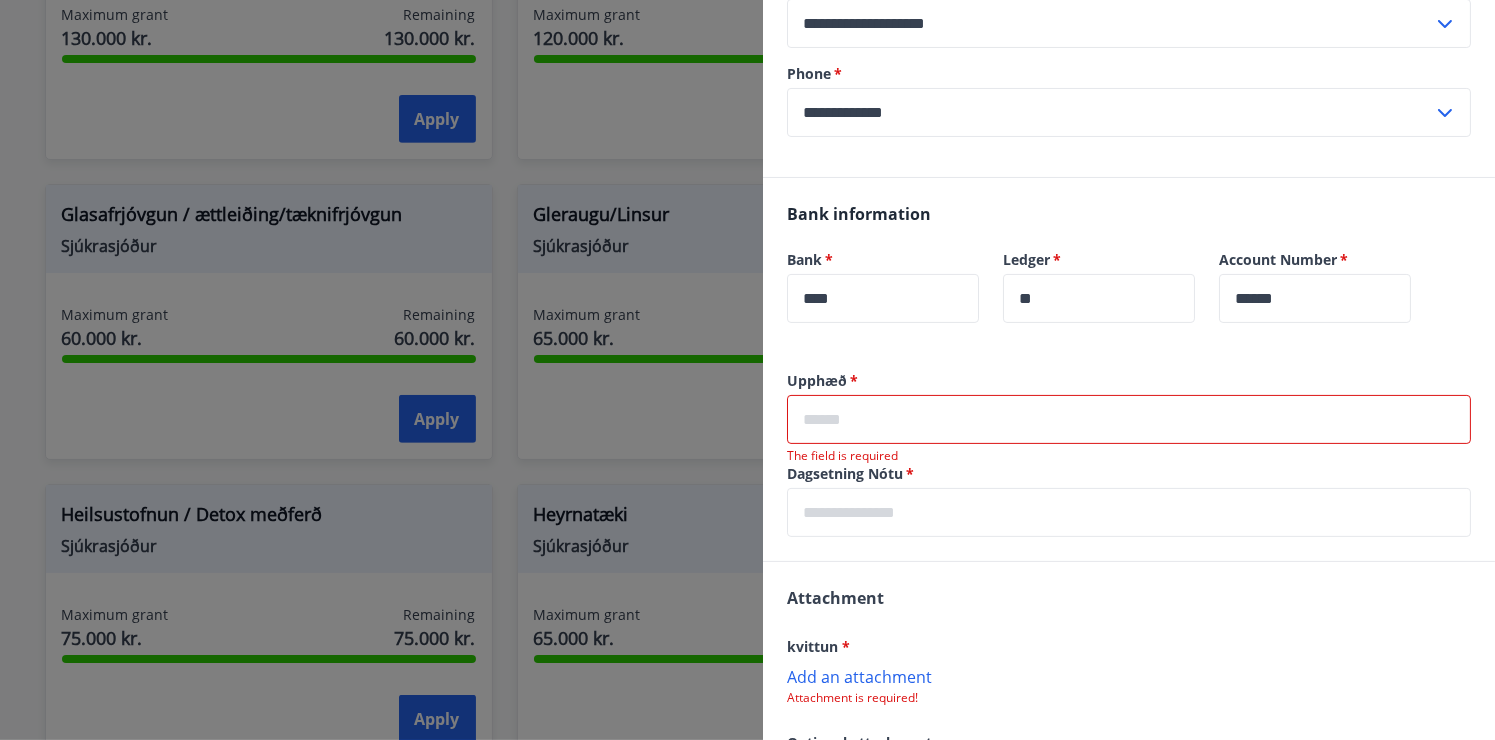 click on "Upphæð   * ​ The field is required Dagsetning Nótu   * ​" at bounding box center [1129, 466] 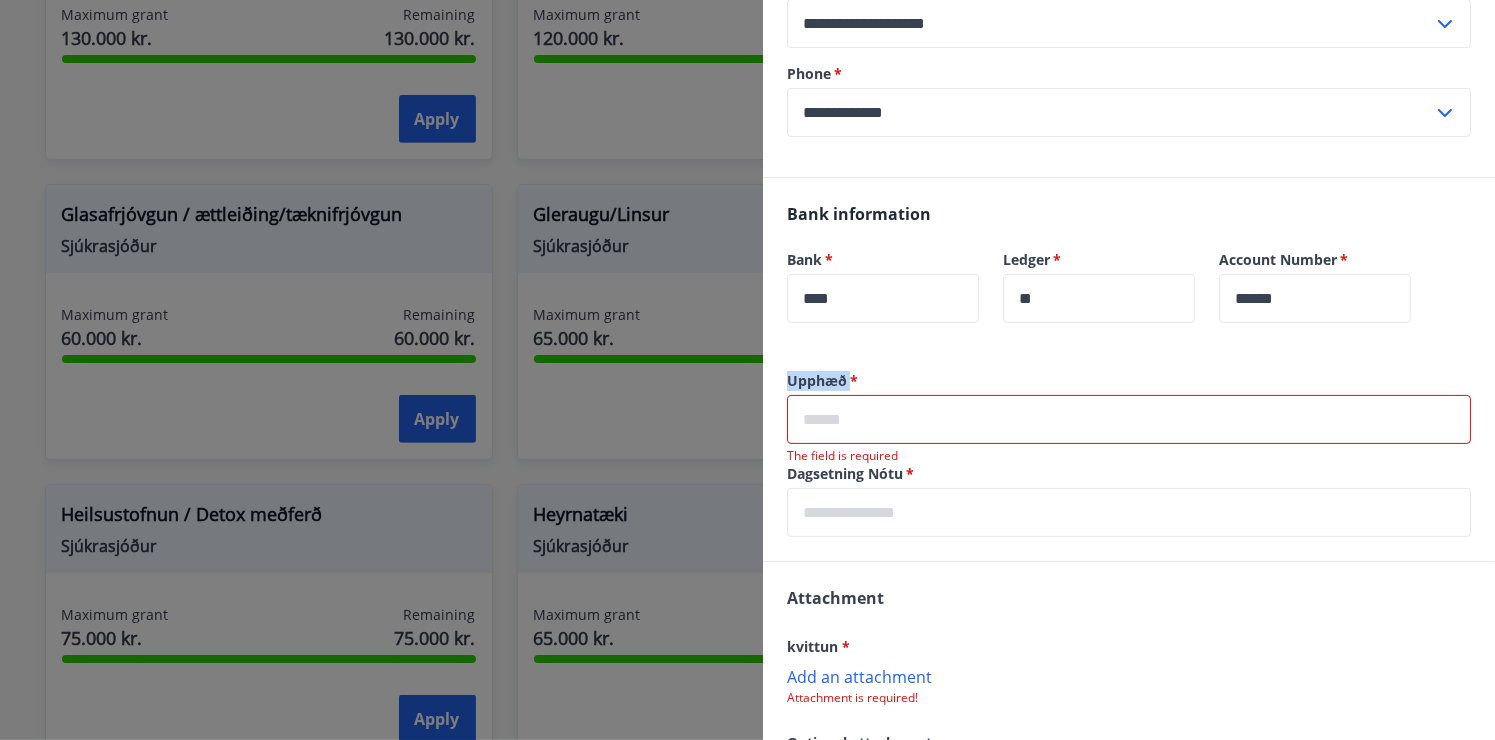 drag, startPoint x: 784, startPoint y: 375, endPoint x: 849, endPoint y: 383, distance: 65.490456 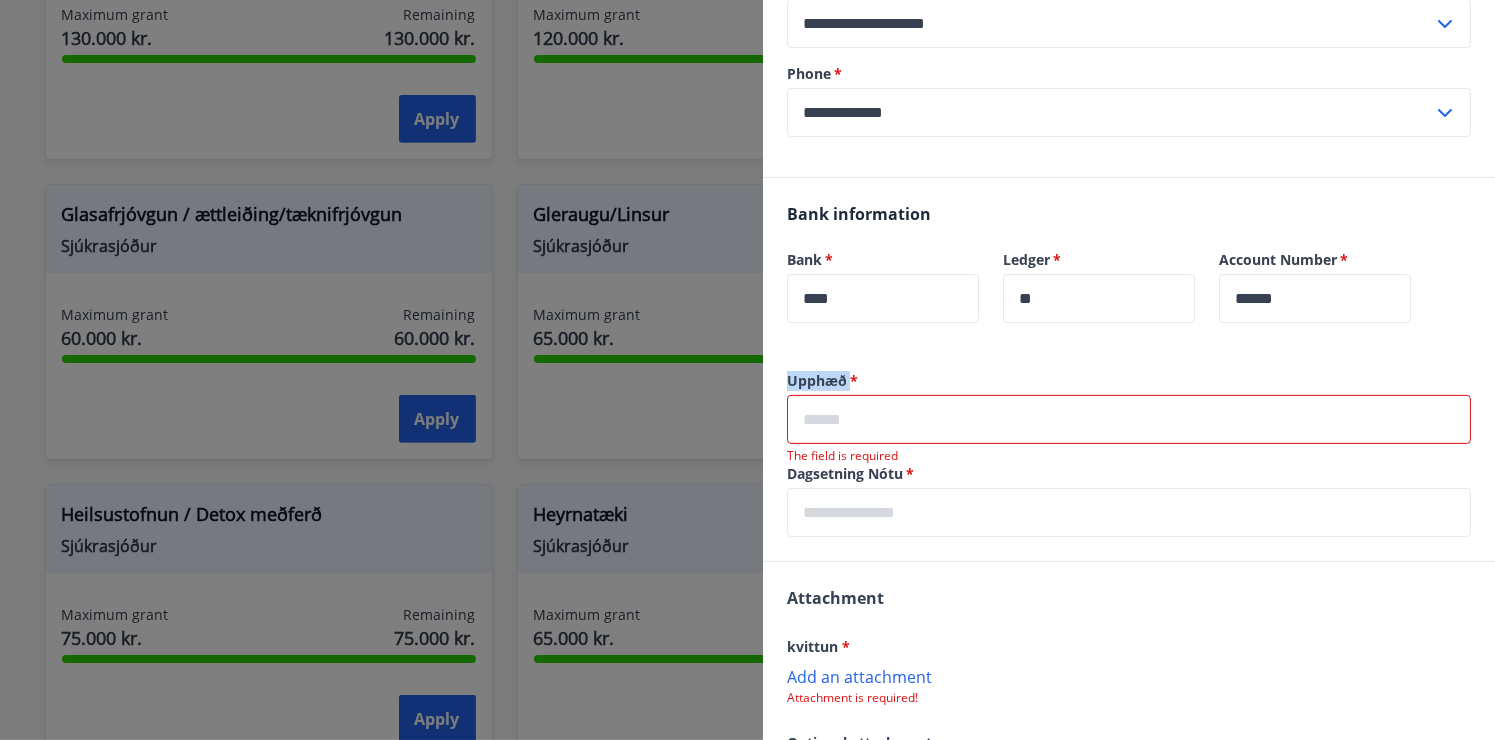 click on "Upphæð   * ​ The field is required Dagsetning Nótu   * ​" at bounding box center [1129, 466] 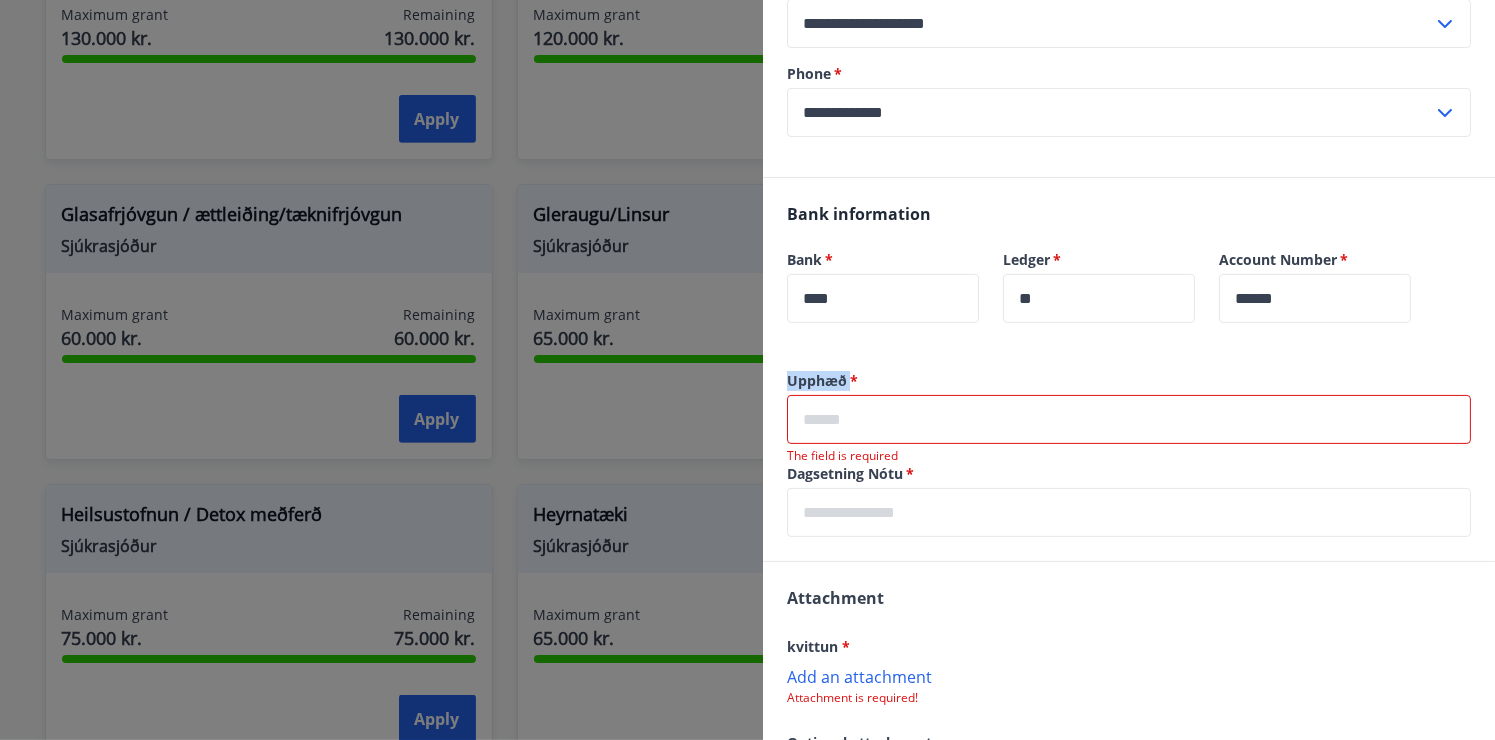 copy on "Upphæð" 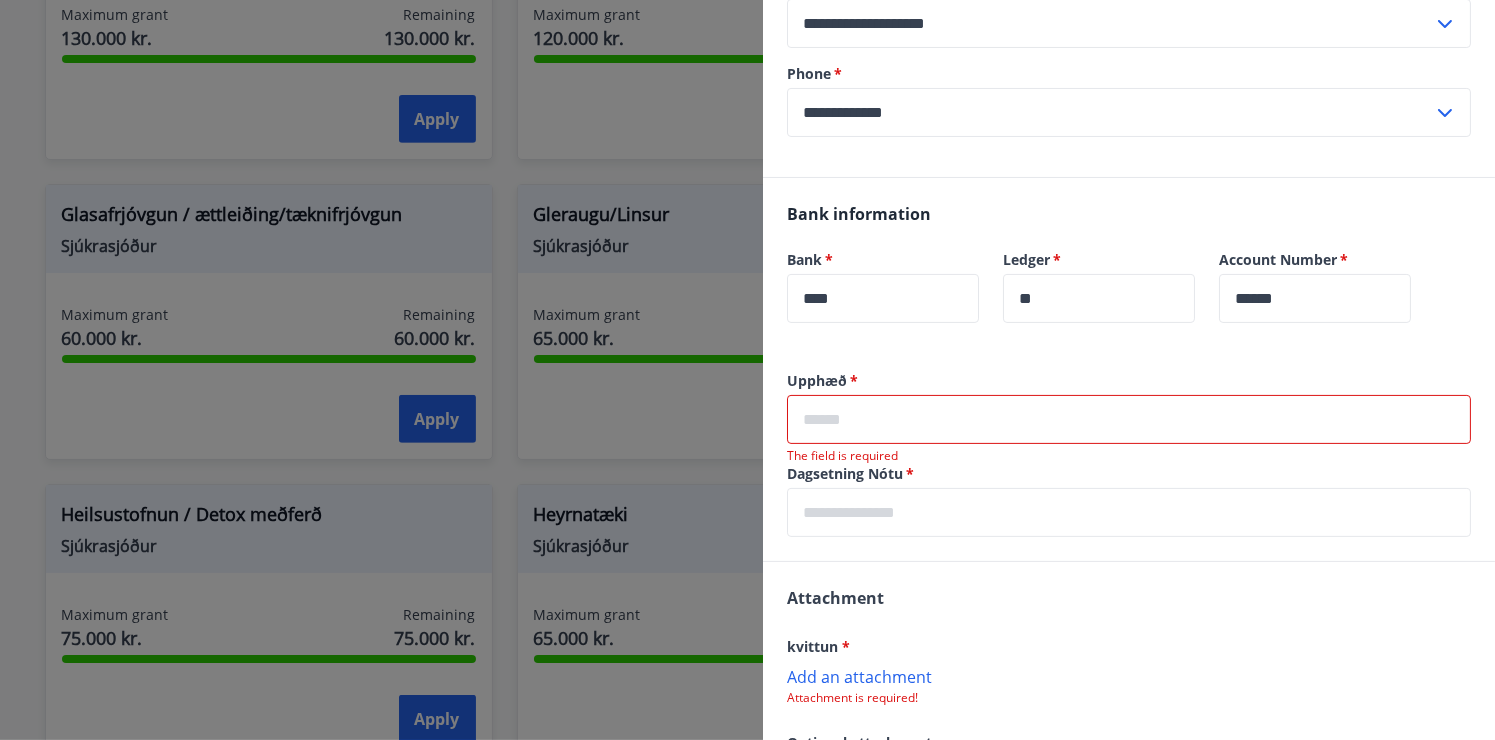 click at bounding box center (1129, 419) 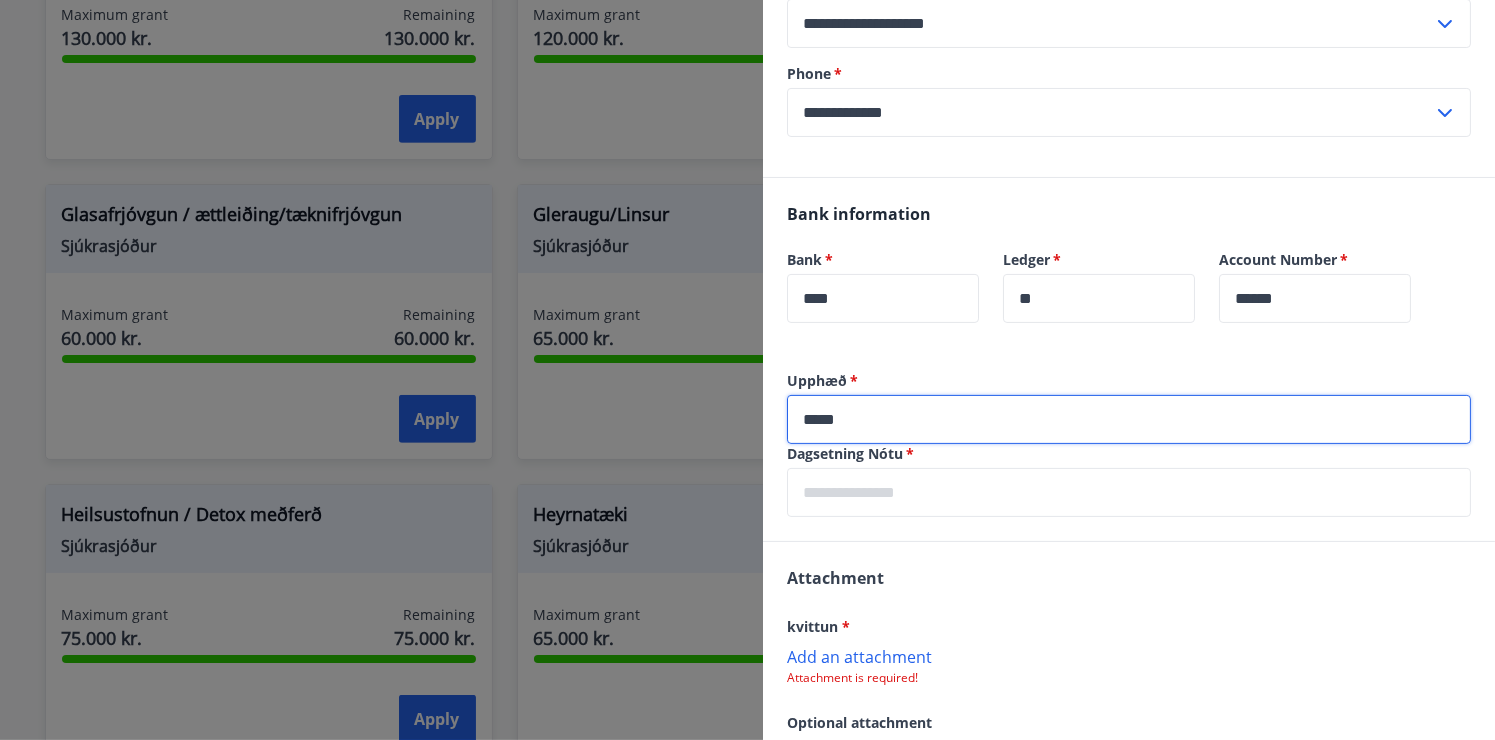 click at bounding box center (1129, 492) 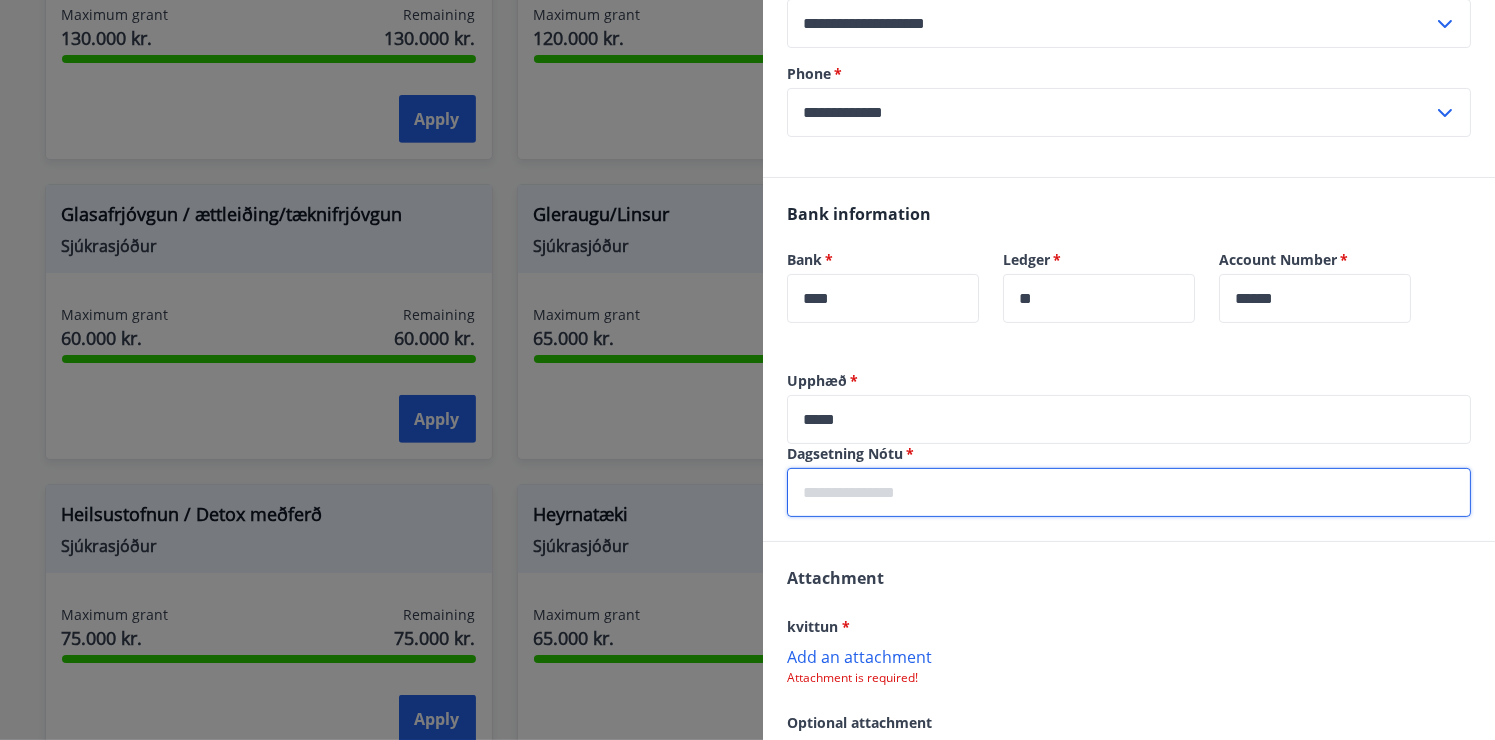 click on "*****" at bounding box center [1129, 419] 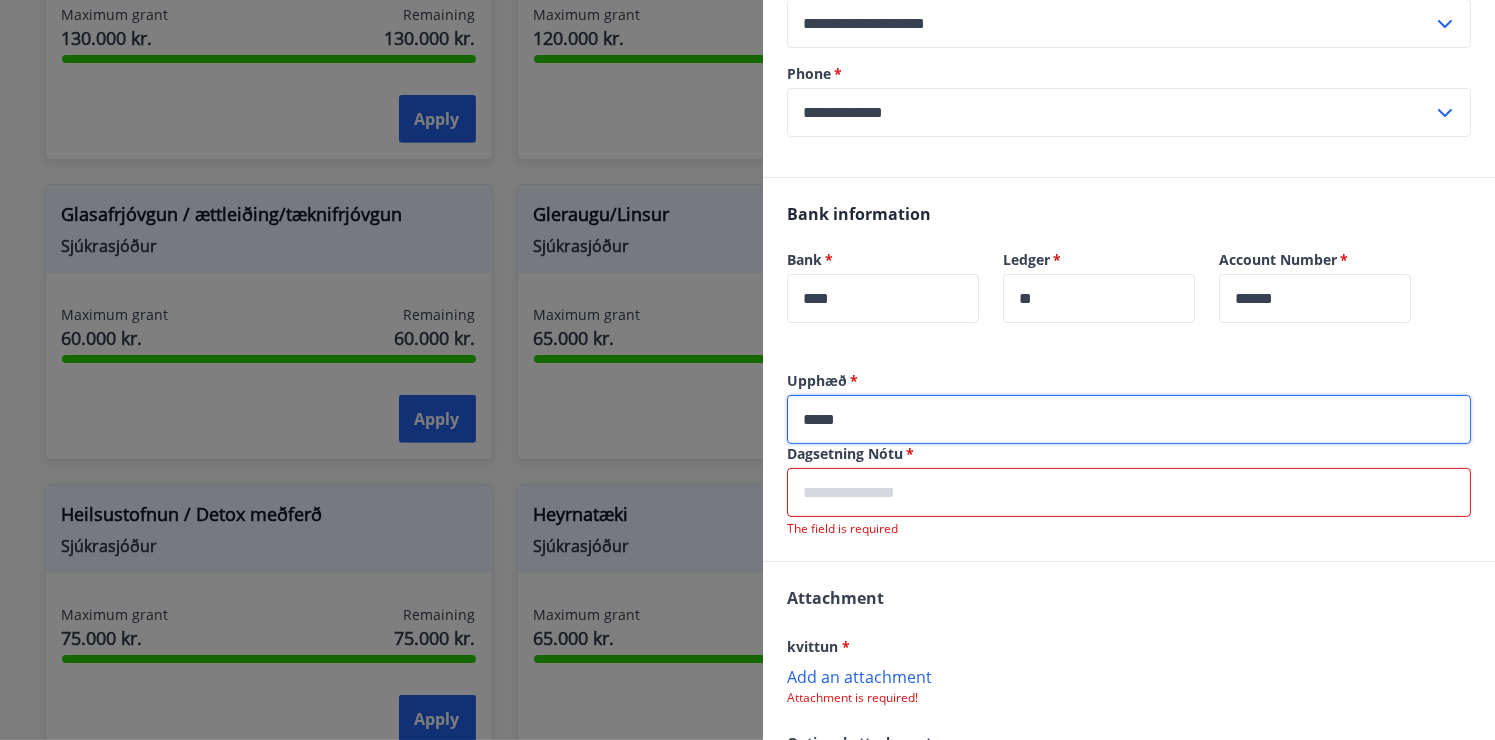 drag, startPoint x: 892, startPoint y: 475, endPoint x: 888, endPoint y: 446, distance: 29.274563 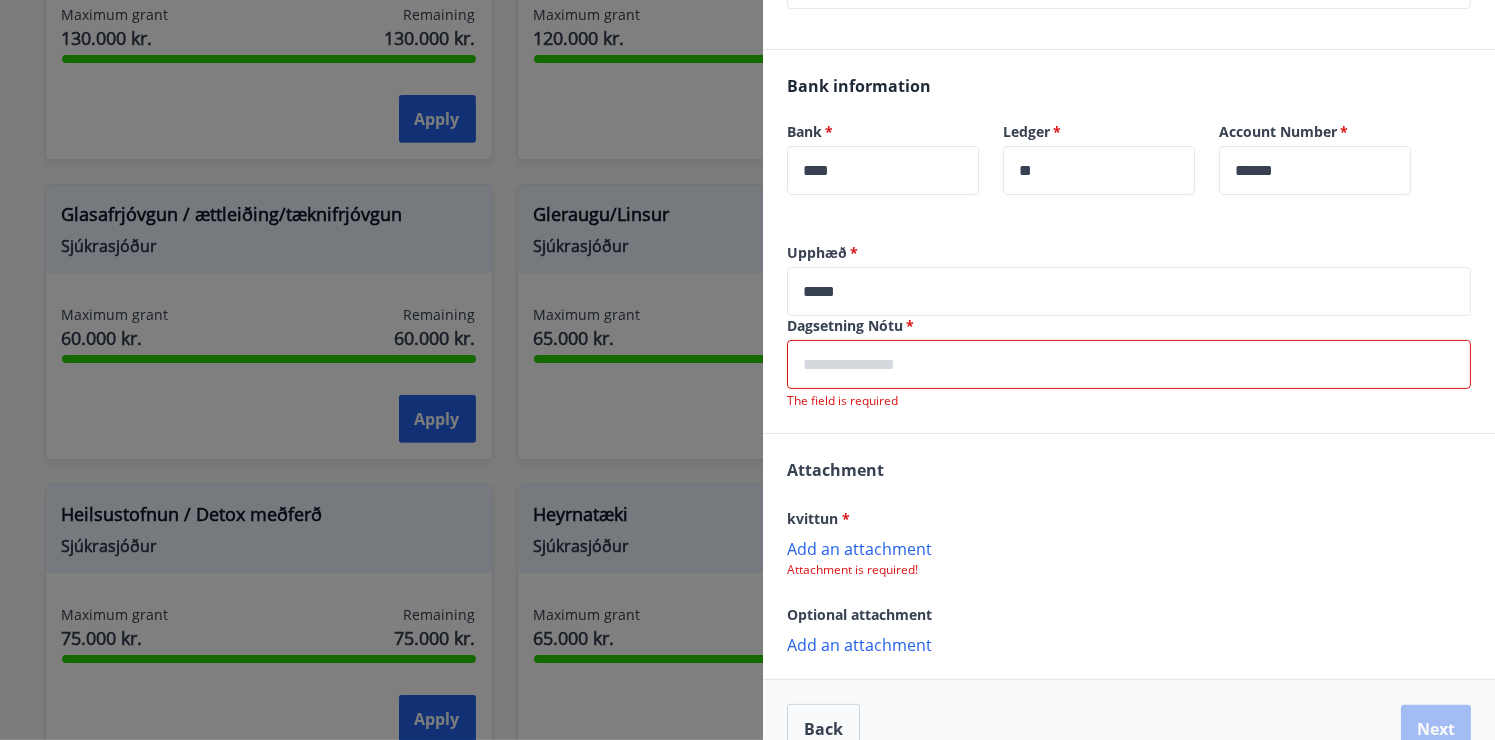scroll, scrollTop: 265, scrollLeft: 0, axis: vertical 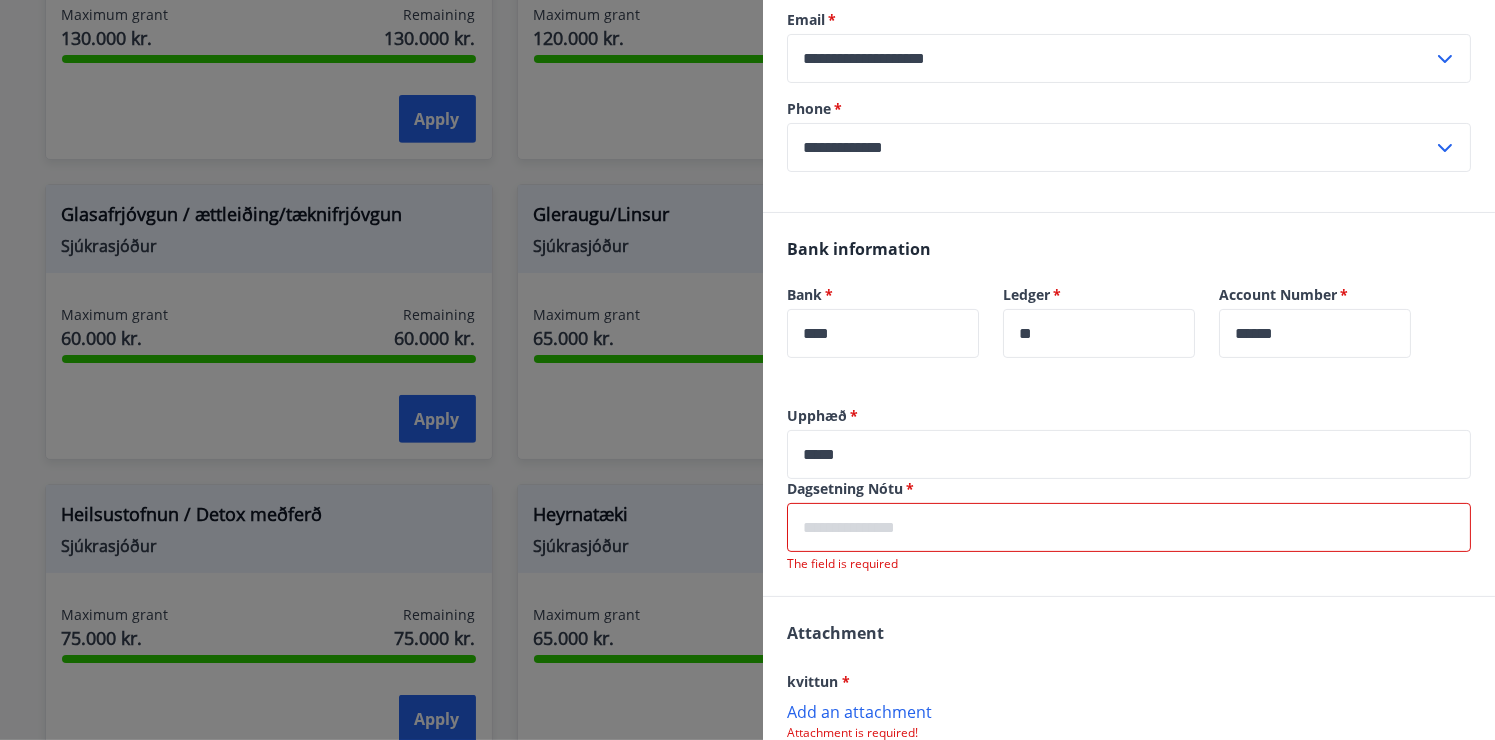 click at bounding box center (1129, 527) 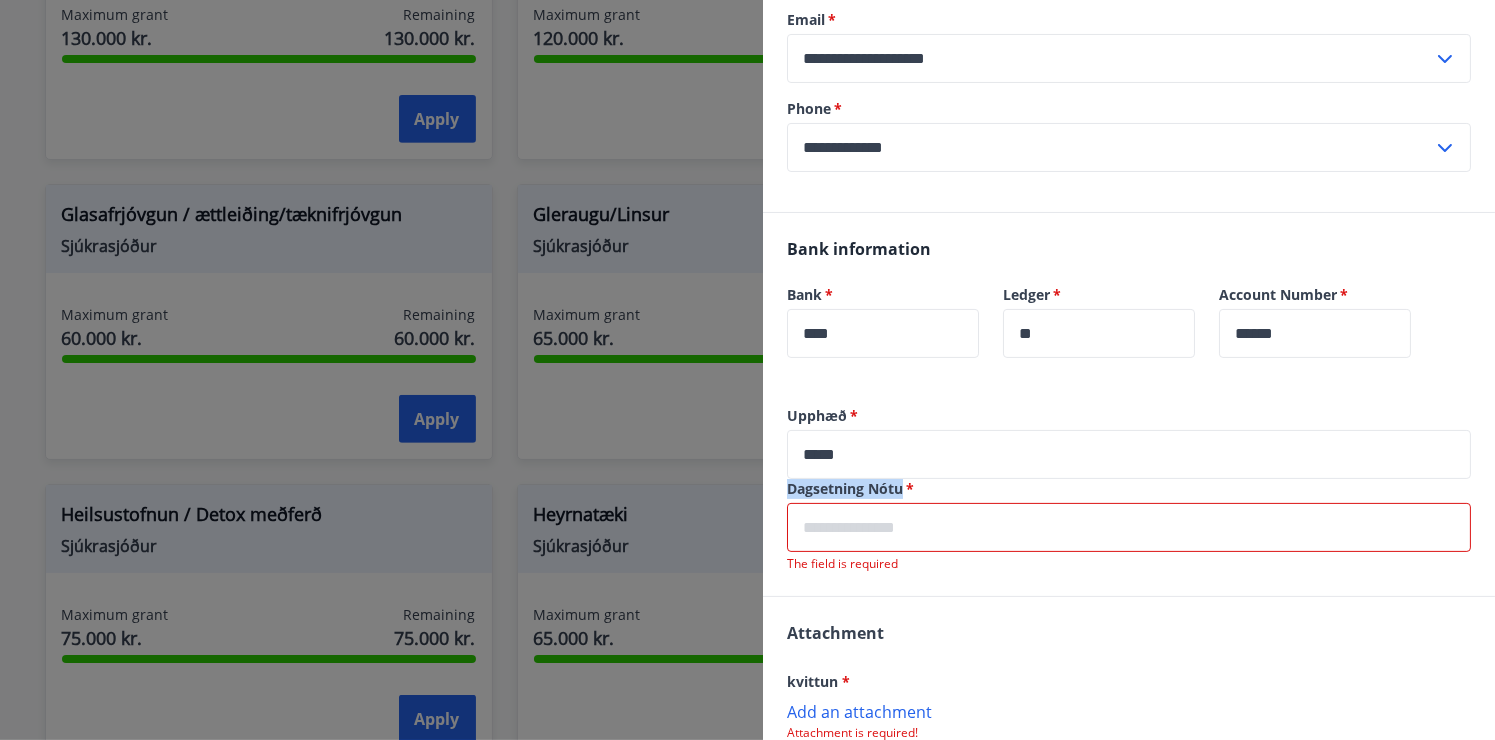 drag, startPoint x: 901, startPoint y: 489, endPoint x: 787, endPoint y: 482, distance: 114.21471 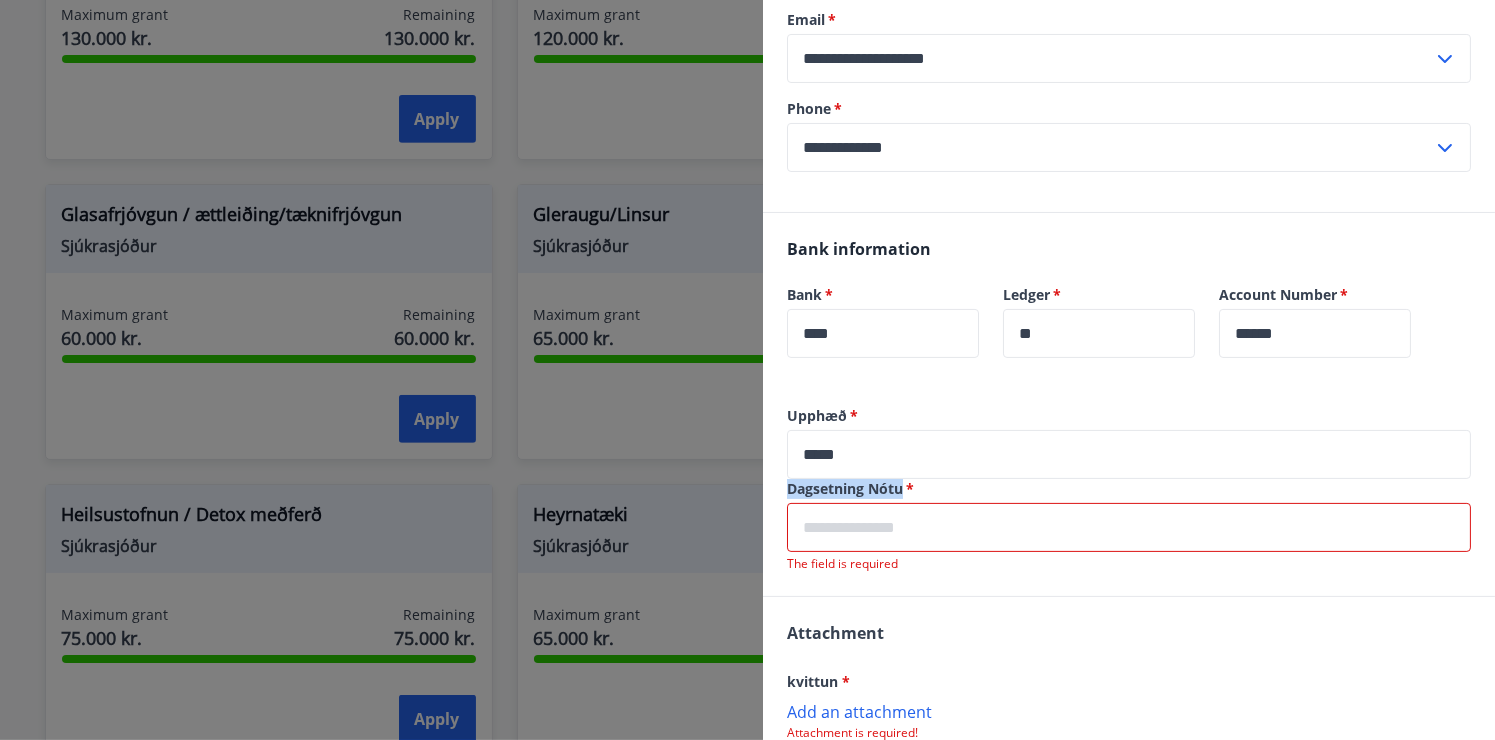 click on "Dagsetning Nótu   *" at bounding box center (1129, 489) 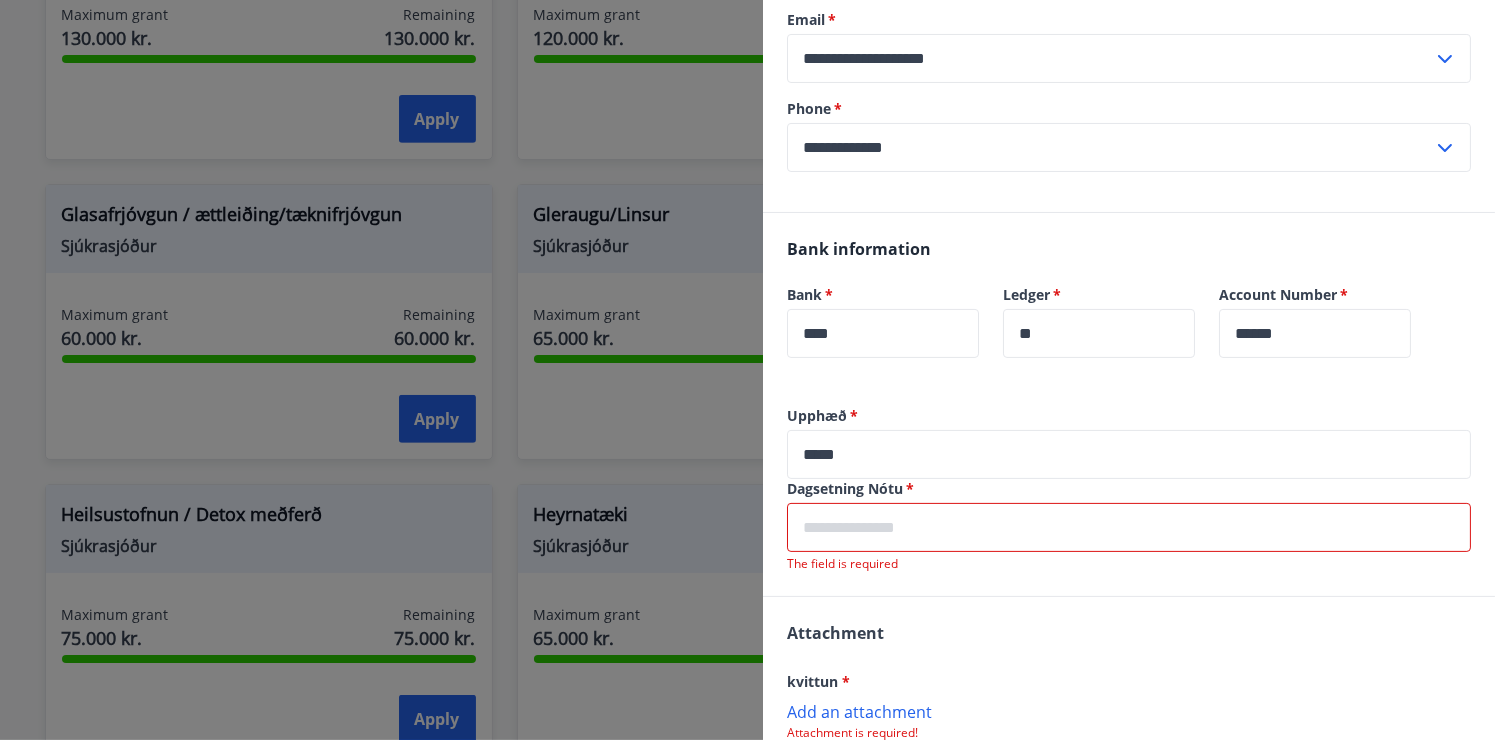 click at bounding box center [1129, 527] 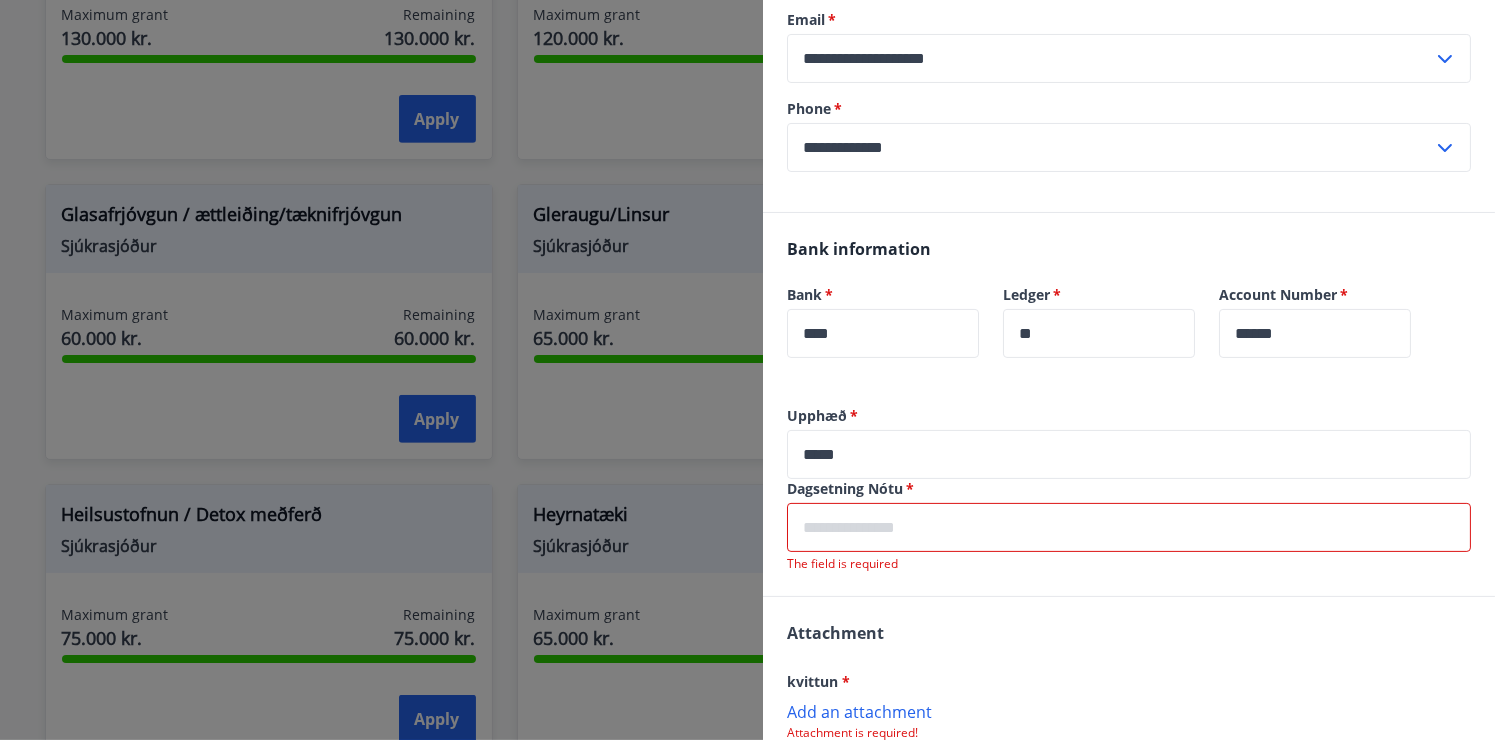 click at bounding box center [1129, 527] 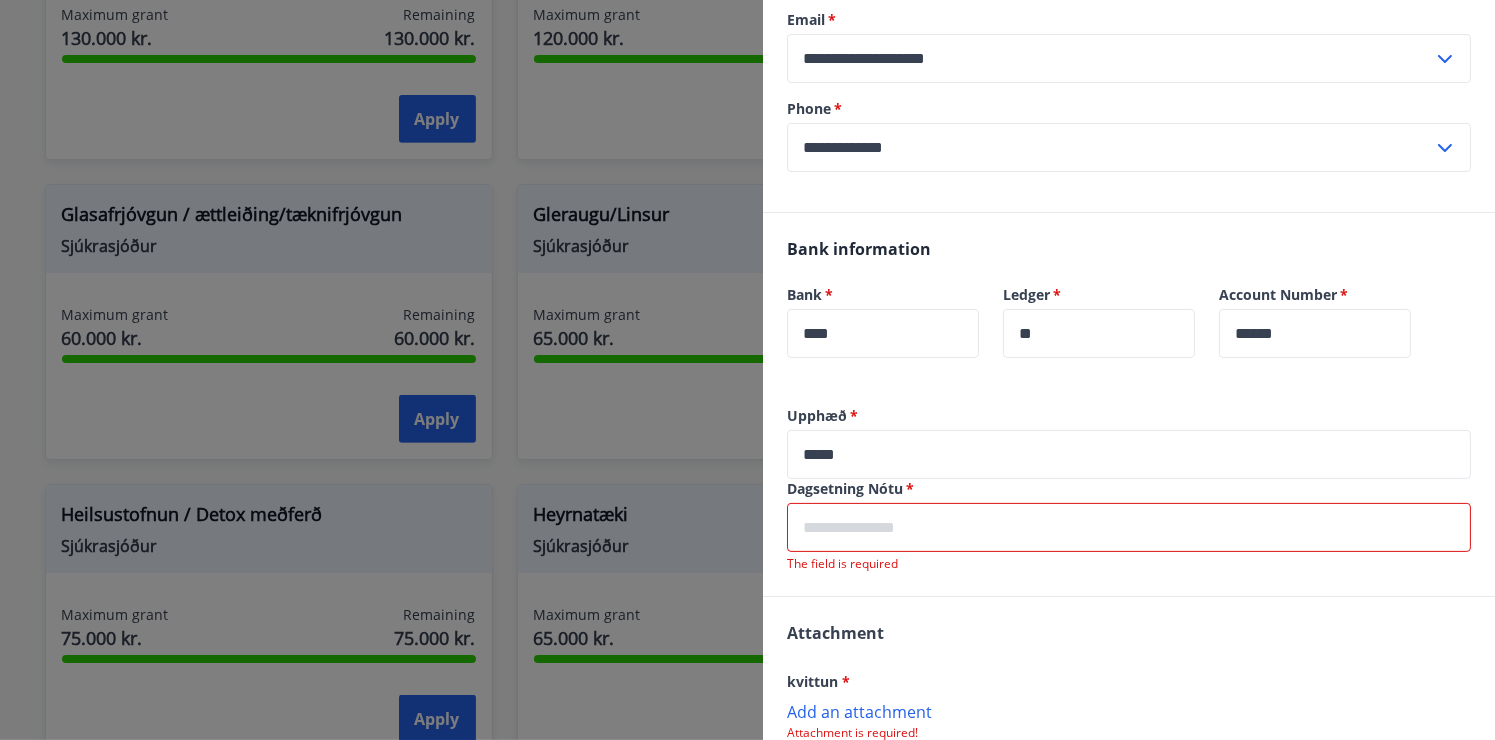 click at bounding box center [1129, 527] 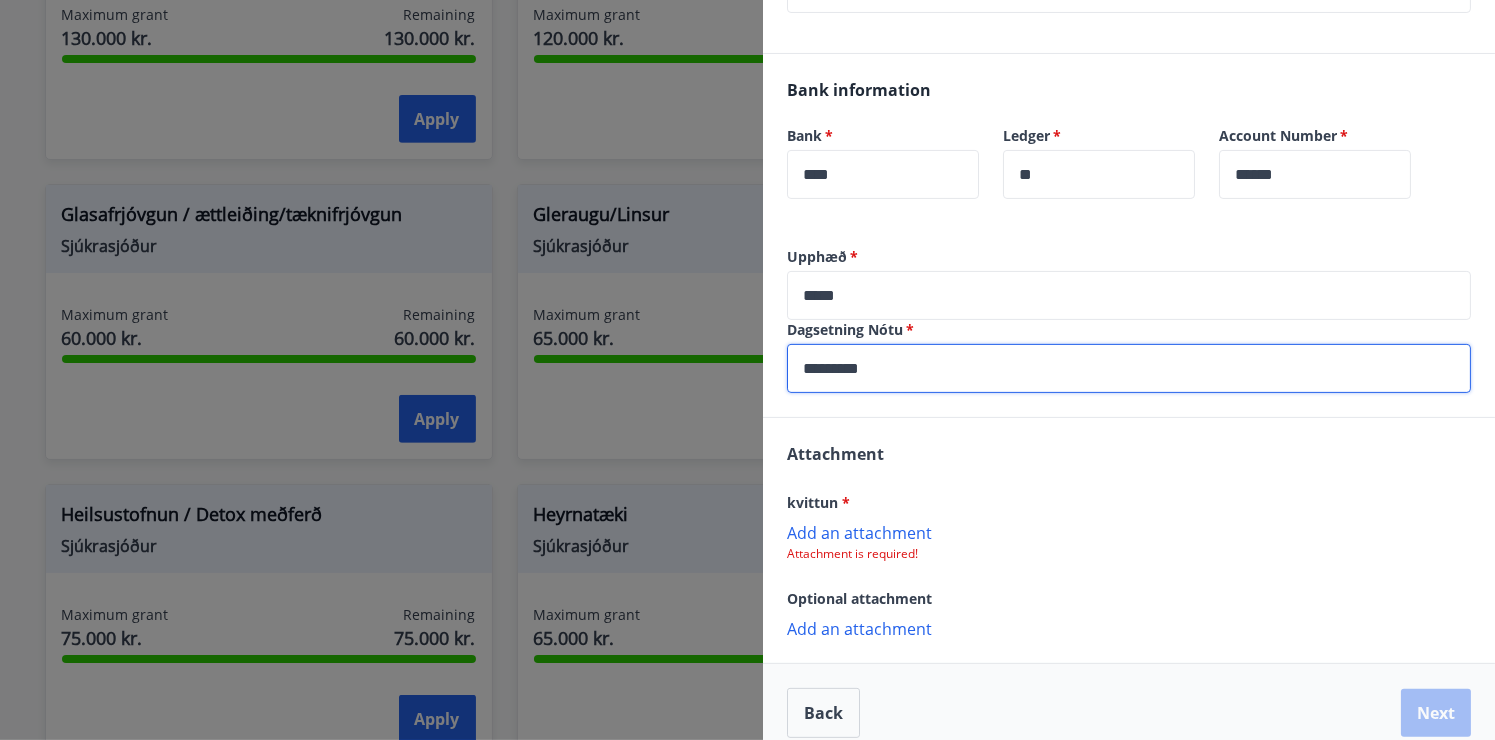 scroll, scrollTop: 445, scrollLeft: 0, axis: vertical 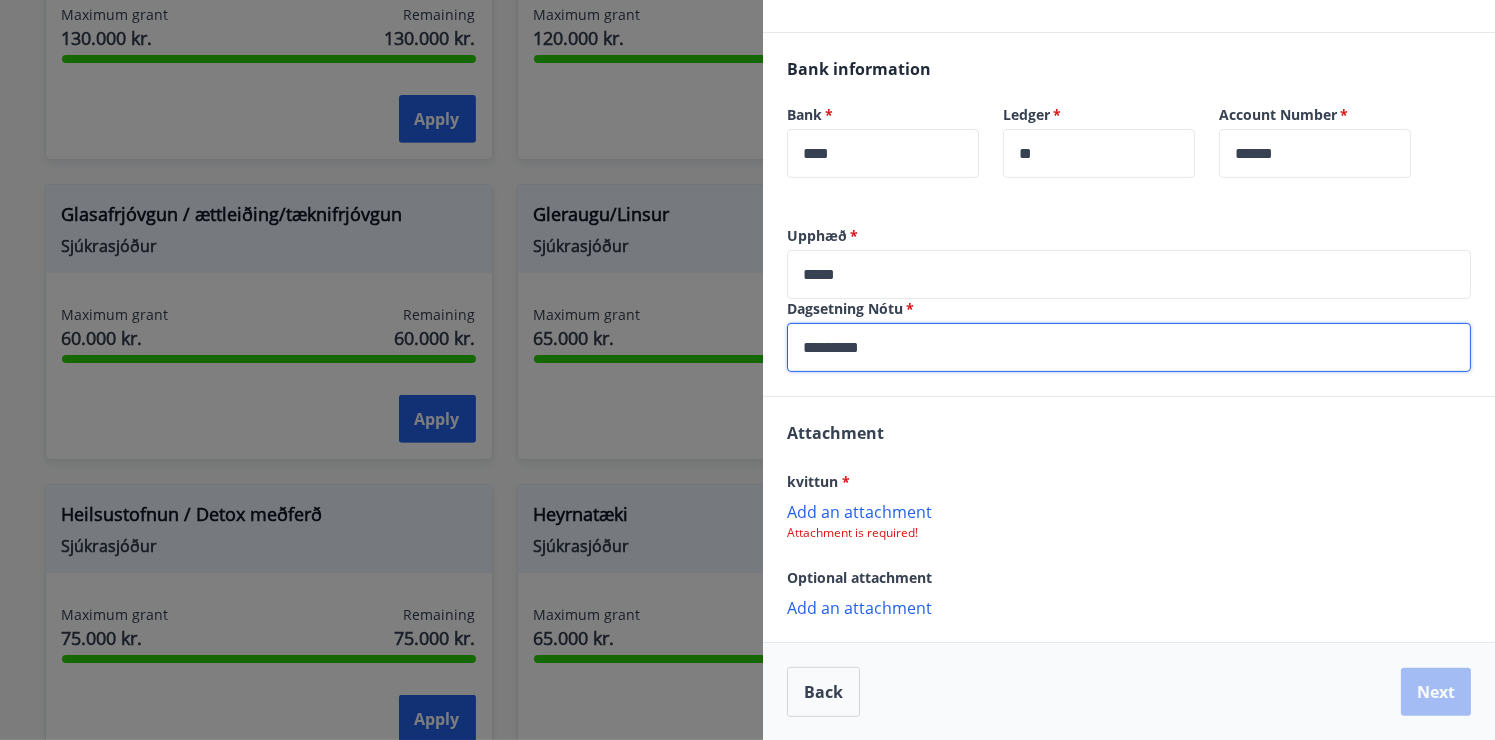 type on "*********" 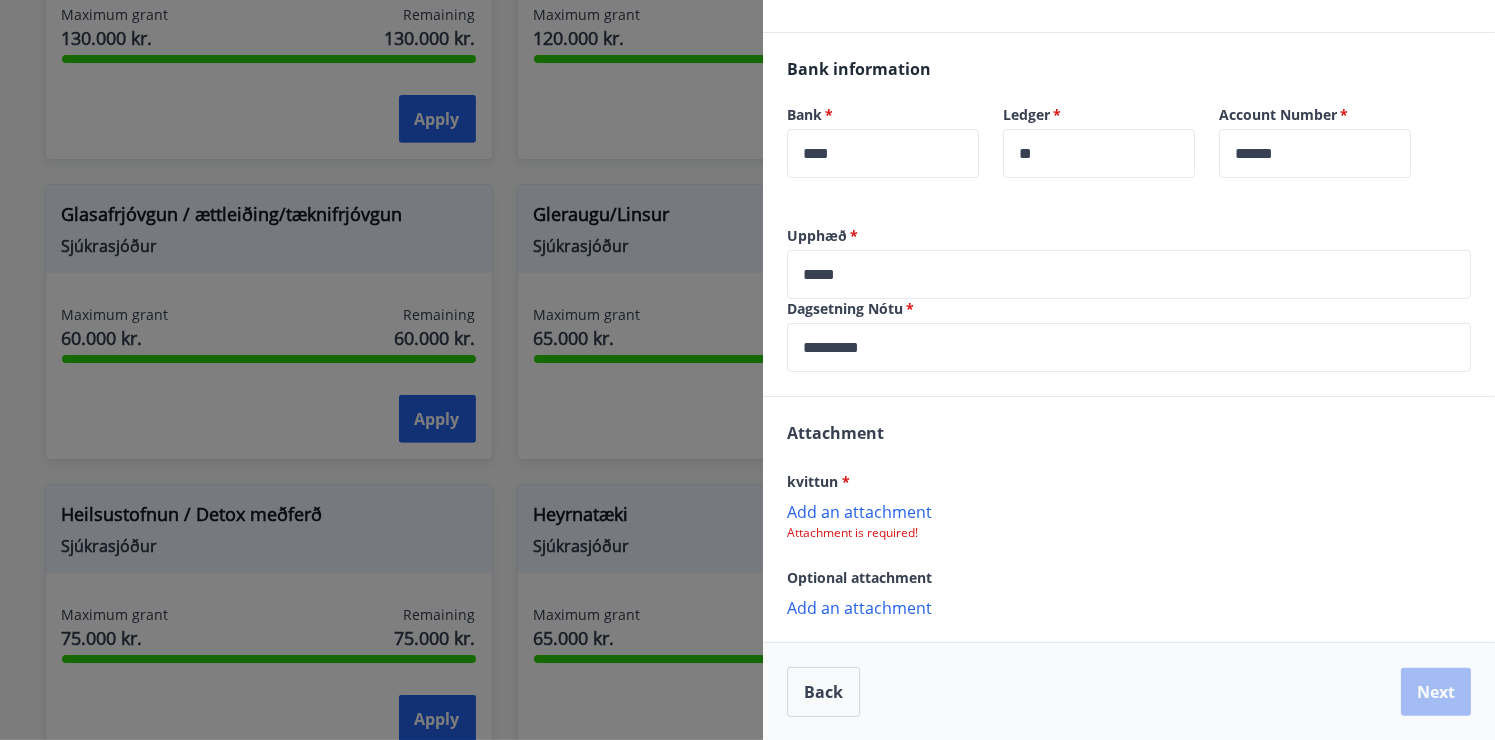 click on "Add an attachment" at bounding box center (1129, 511) 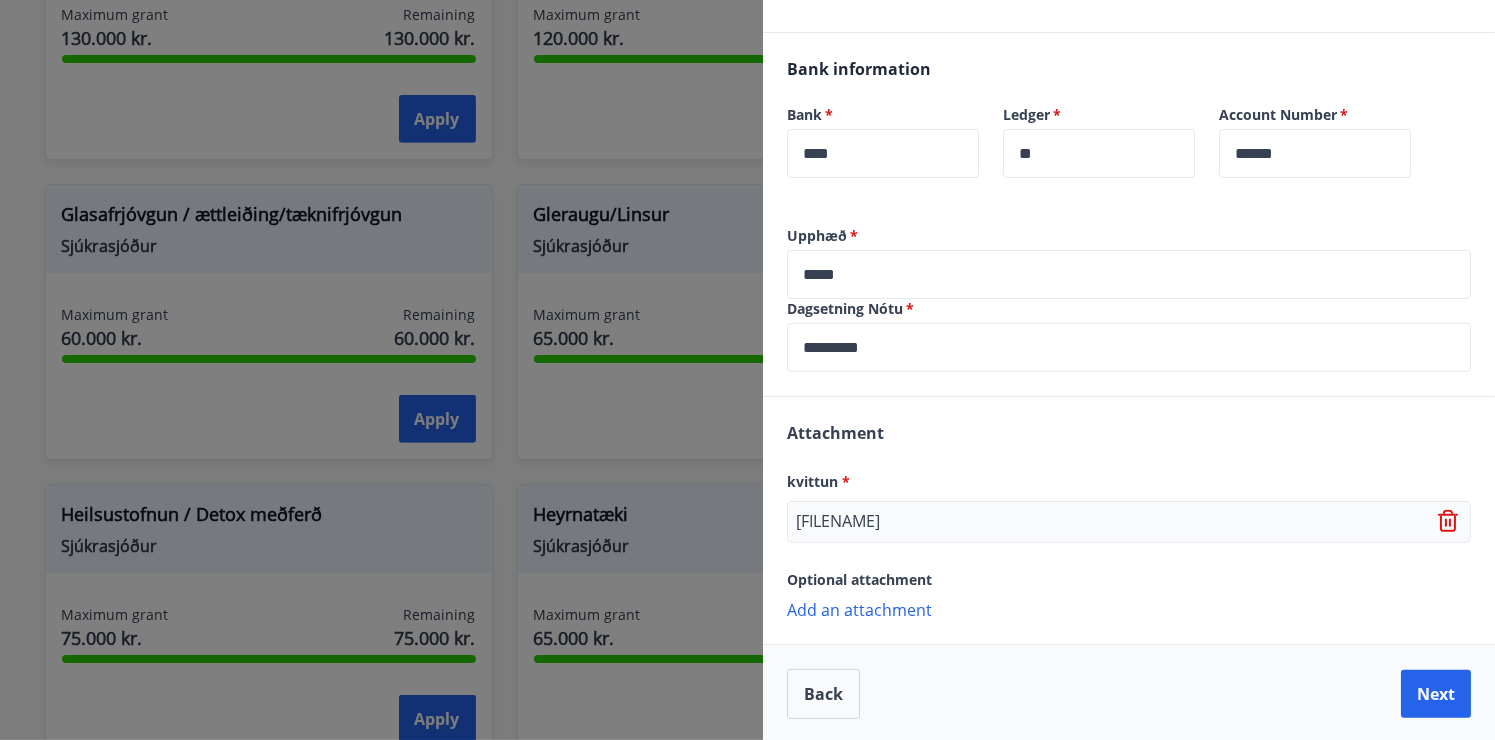 click on "[FILENAME]" at bounding box center (1129, 481) 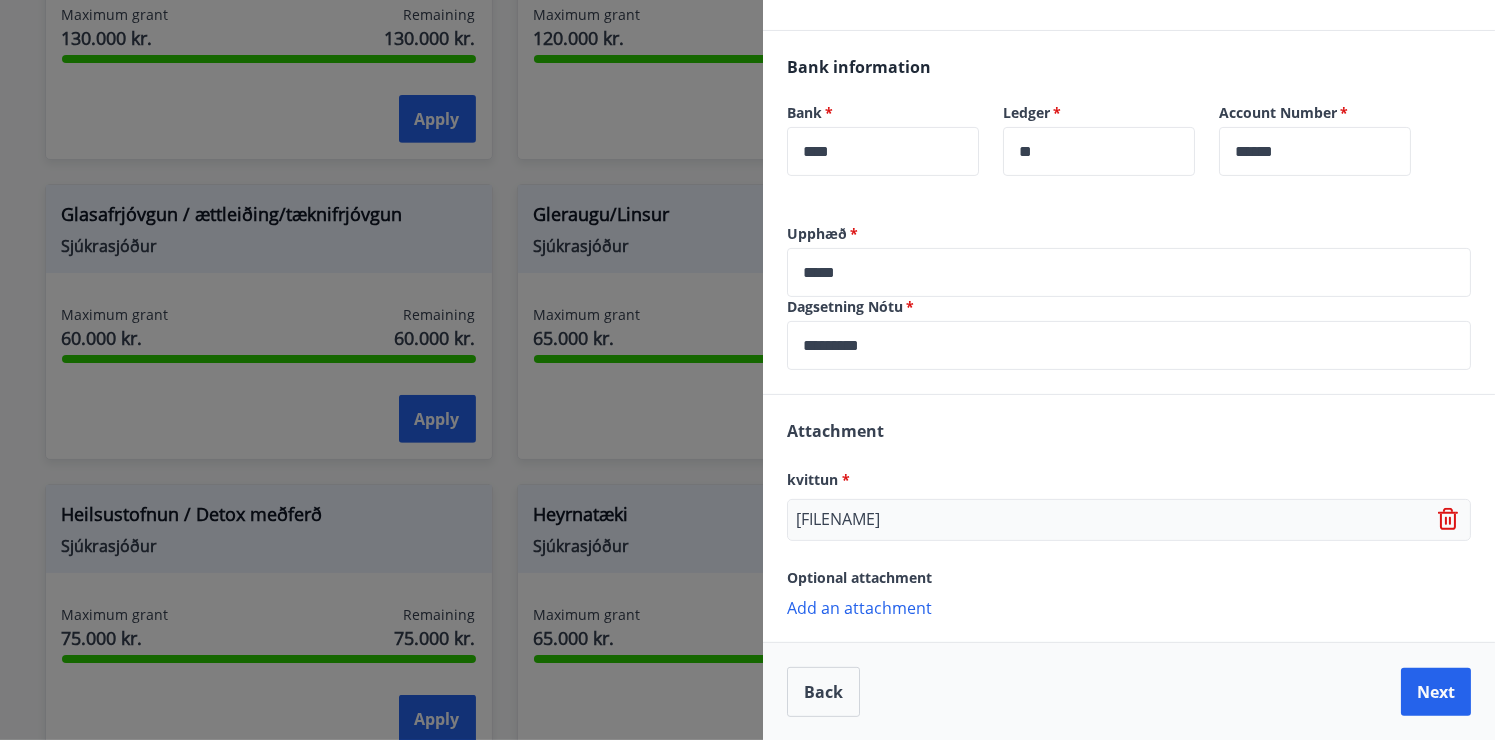 click 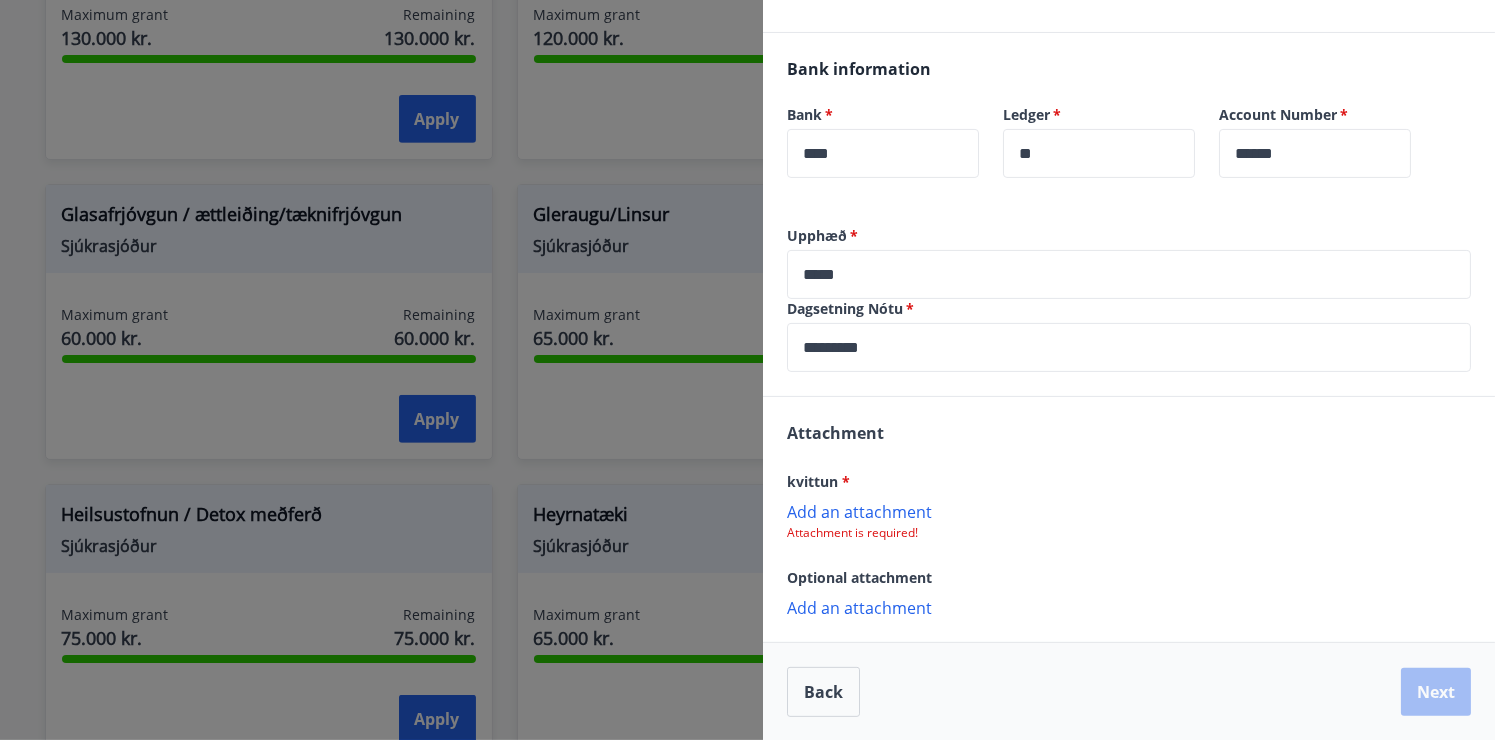 click on "Add an attachment" at bounding box center (1129, 511) 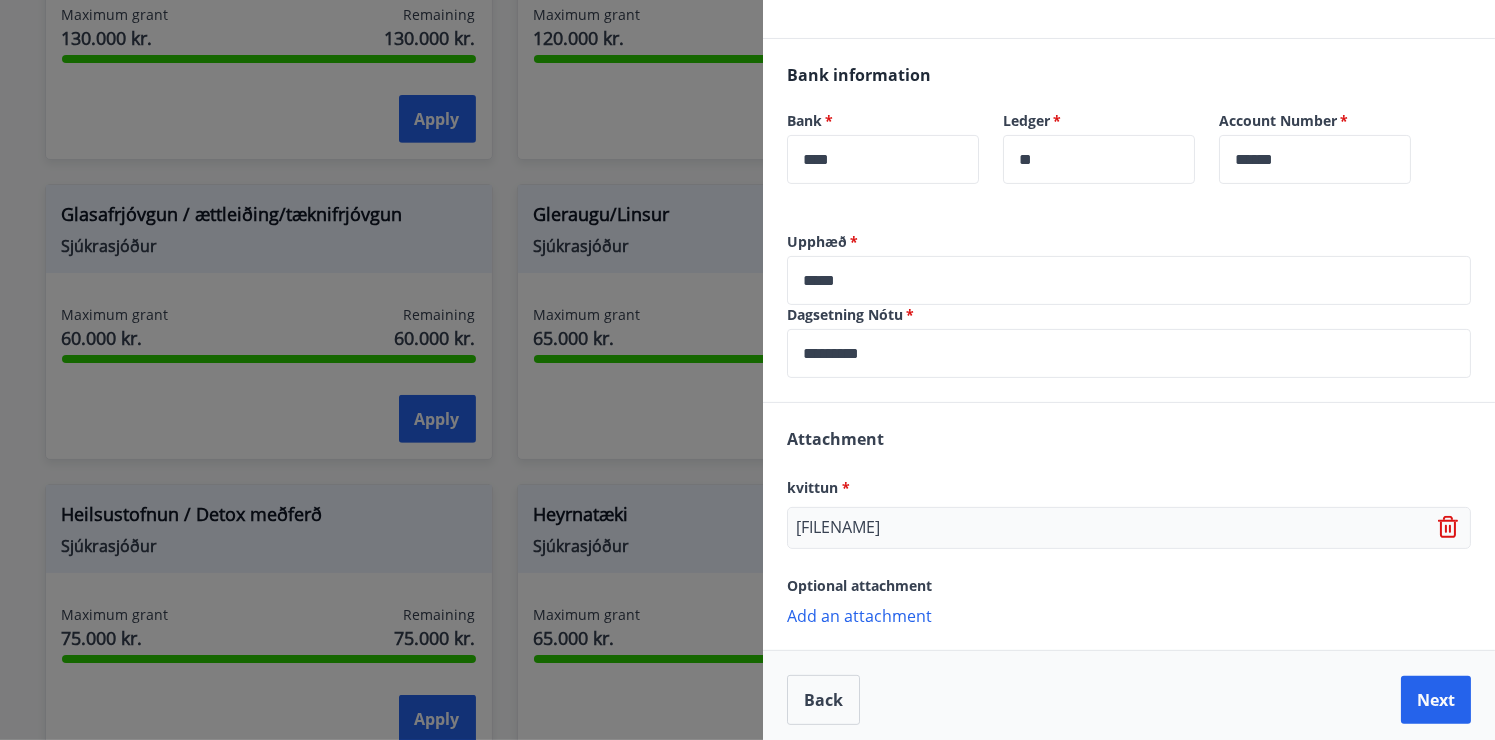 scroll, scrollTop: 447, scrollLeft: 0, axis: vertical 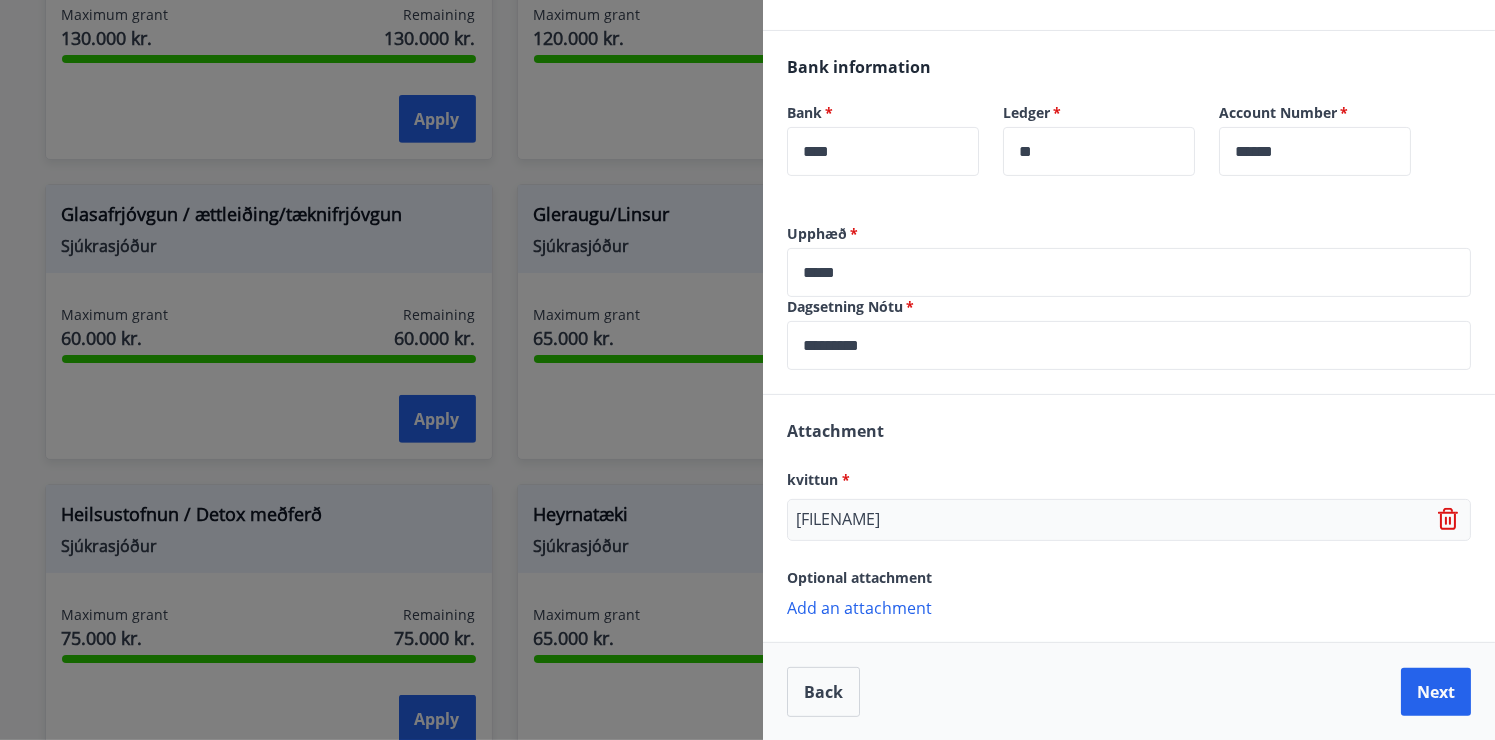 click on "Add an attachment" at bounding box center [1129, 607] 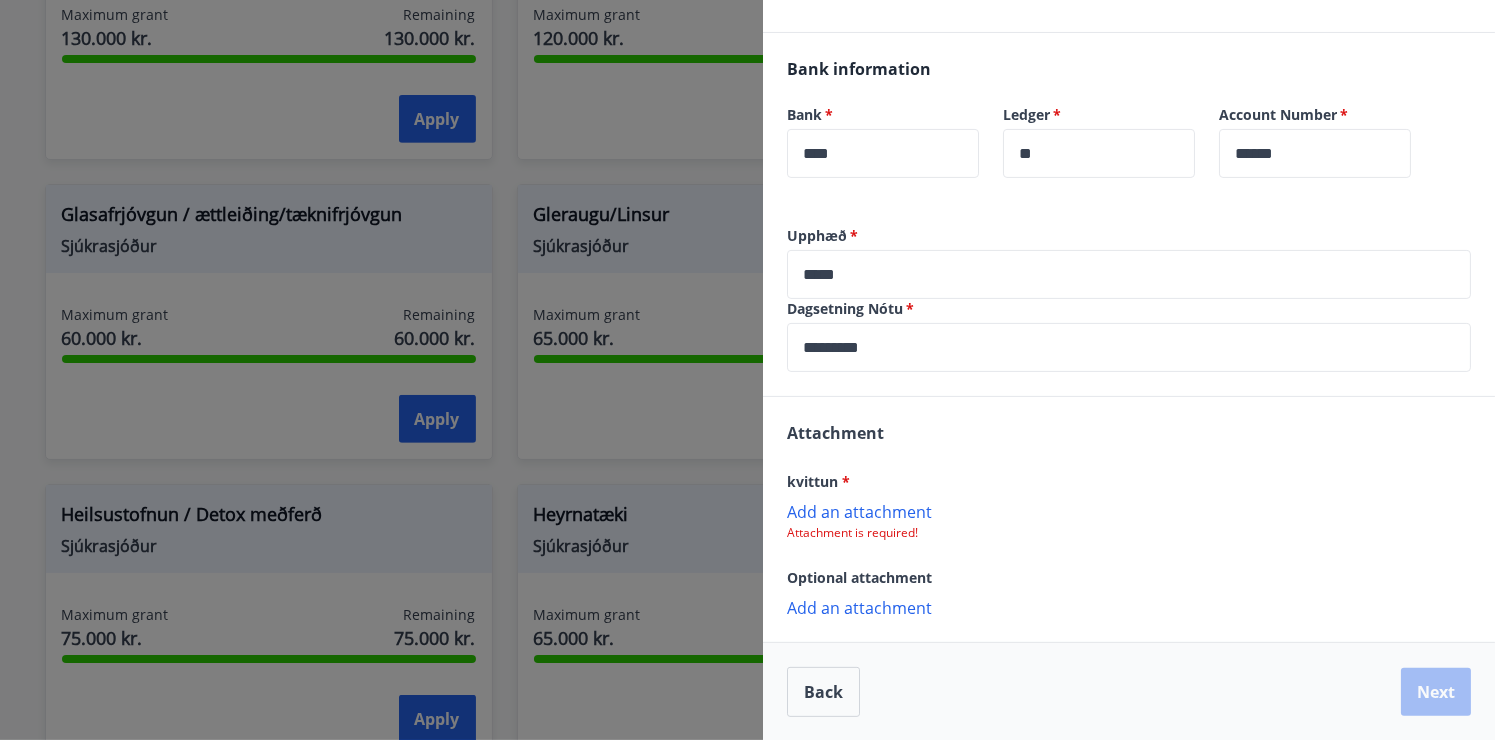 click on "Add an attachment" at bounding box center (1129, 511) 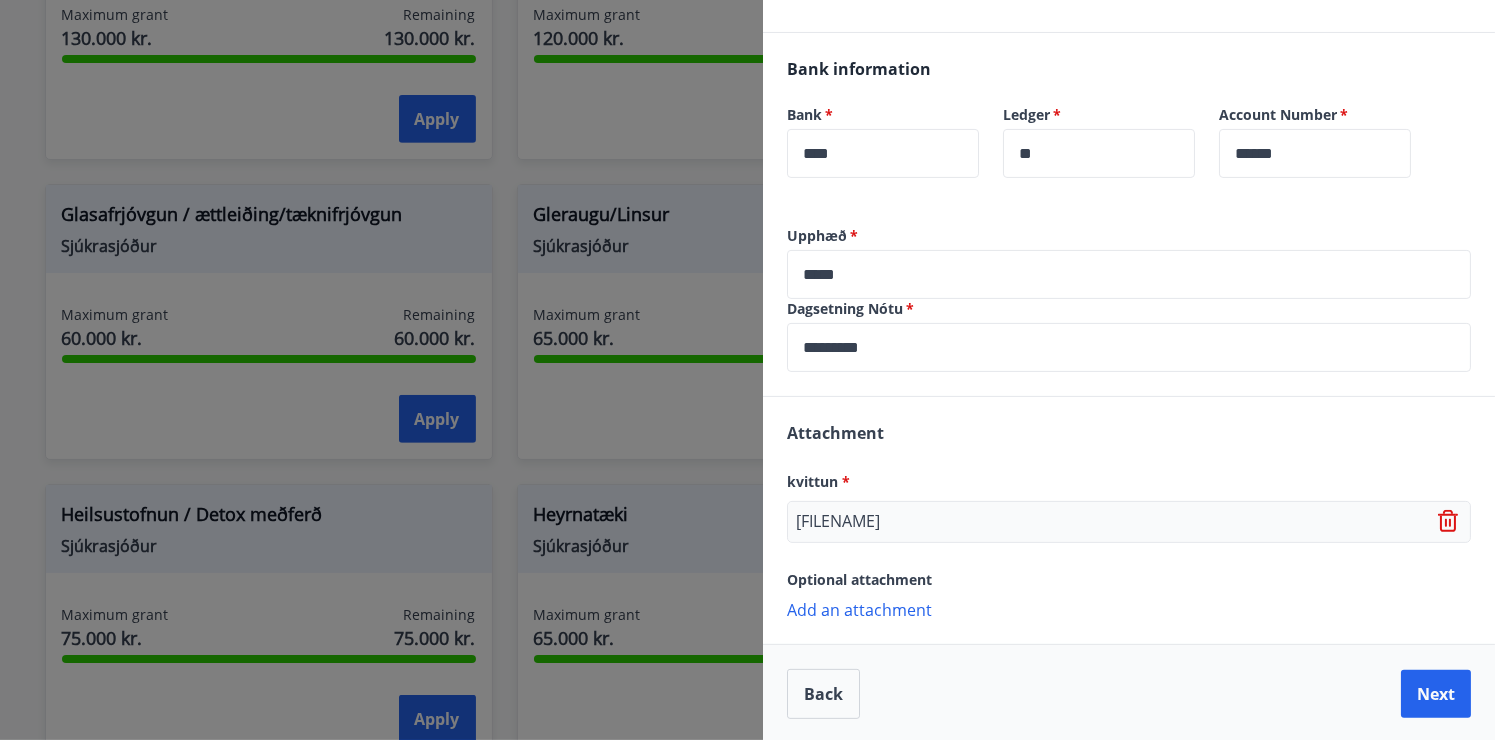 scroll, scrollTop: 447, scrollLeft: 0, axis: vertical 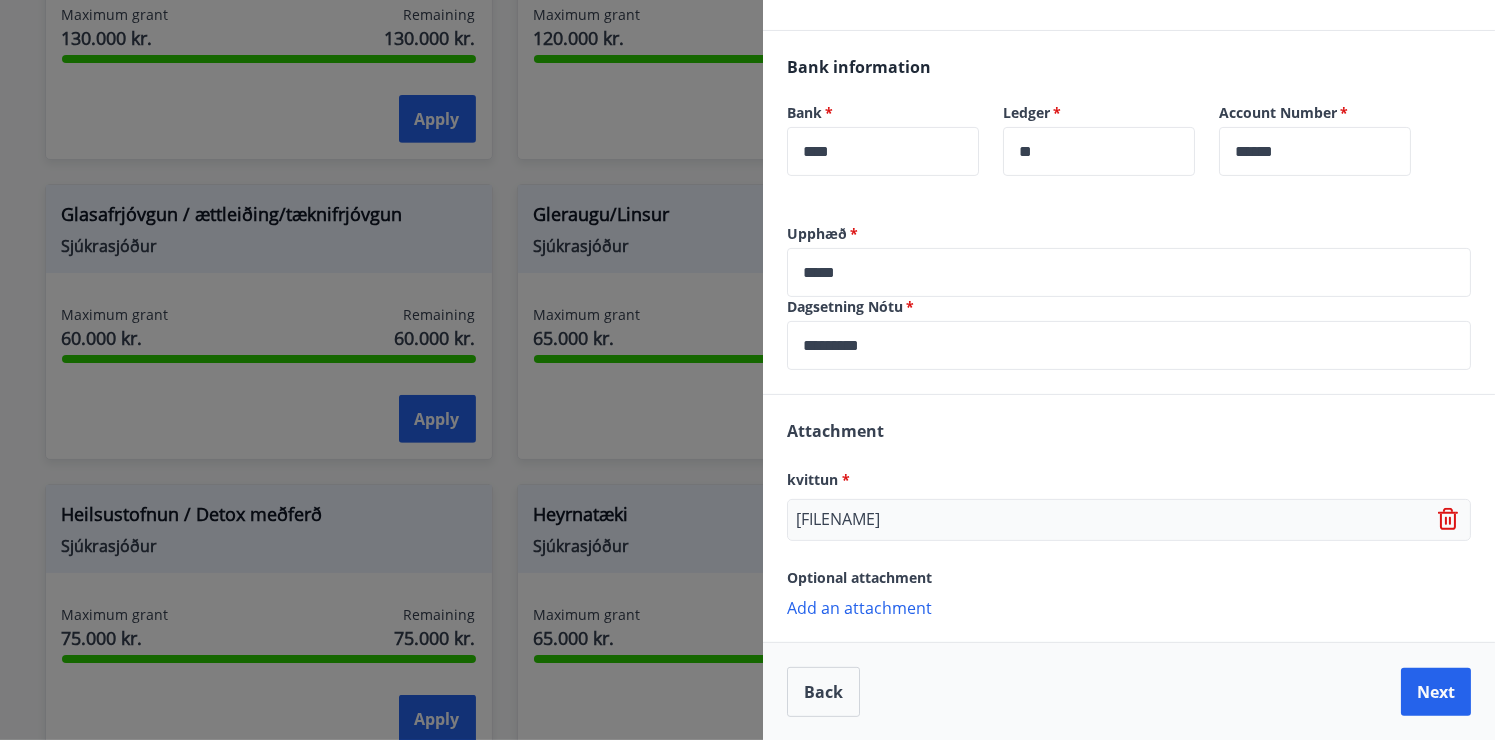 click on "Add an attachment" at bounding box center (1129, 607) 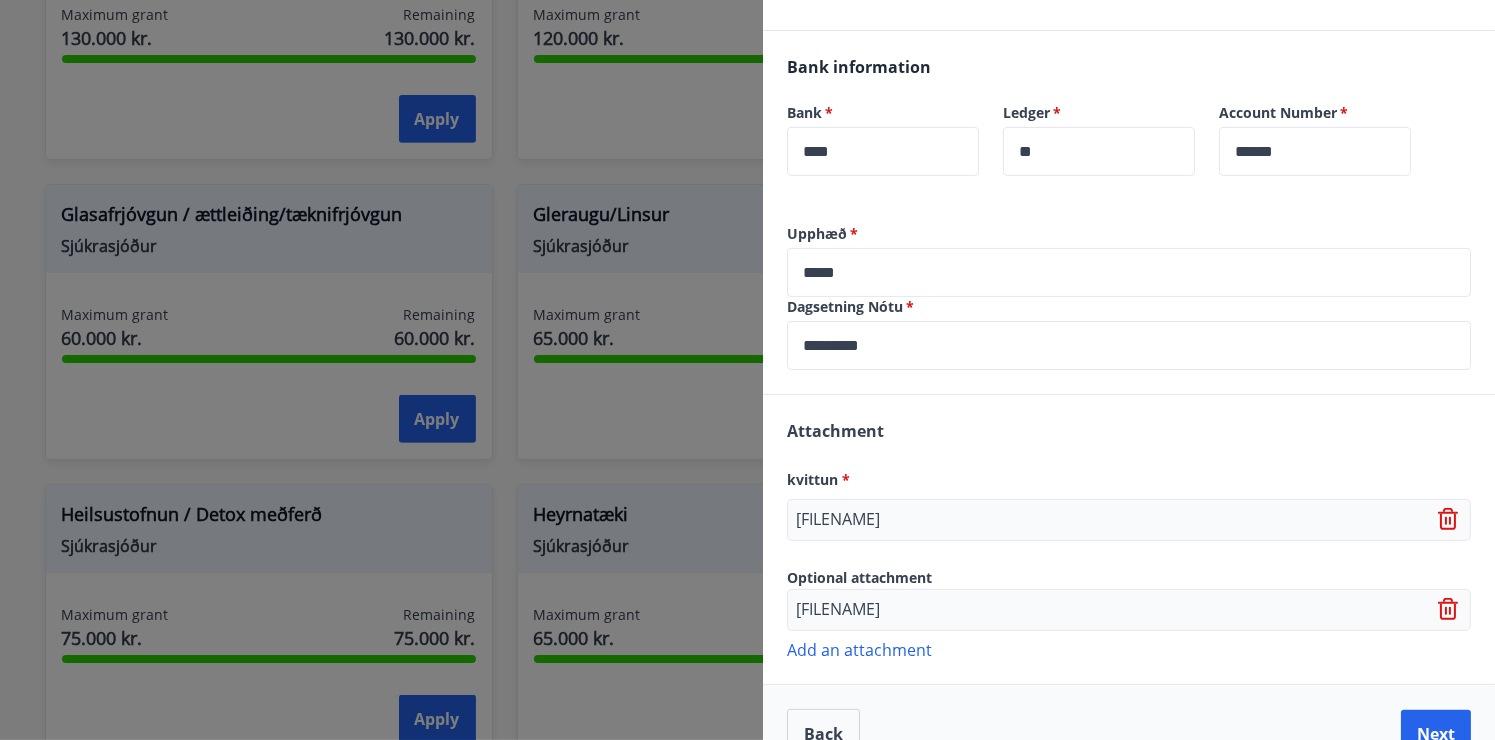click on "Add an attachment" at bounding box center [1129, 649] 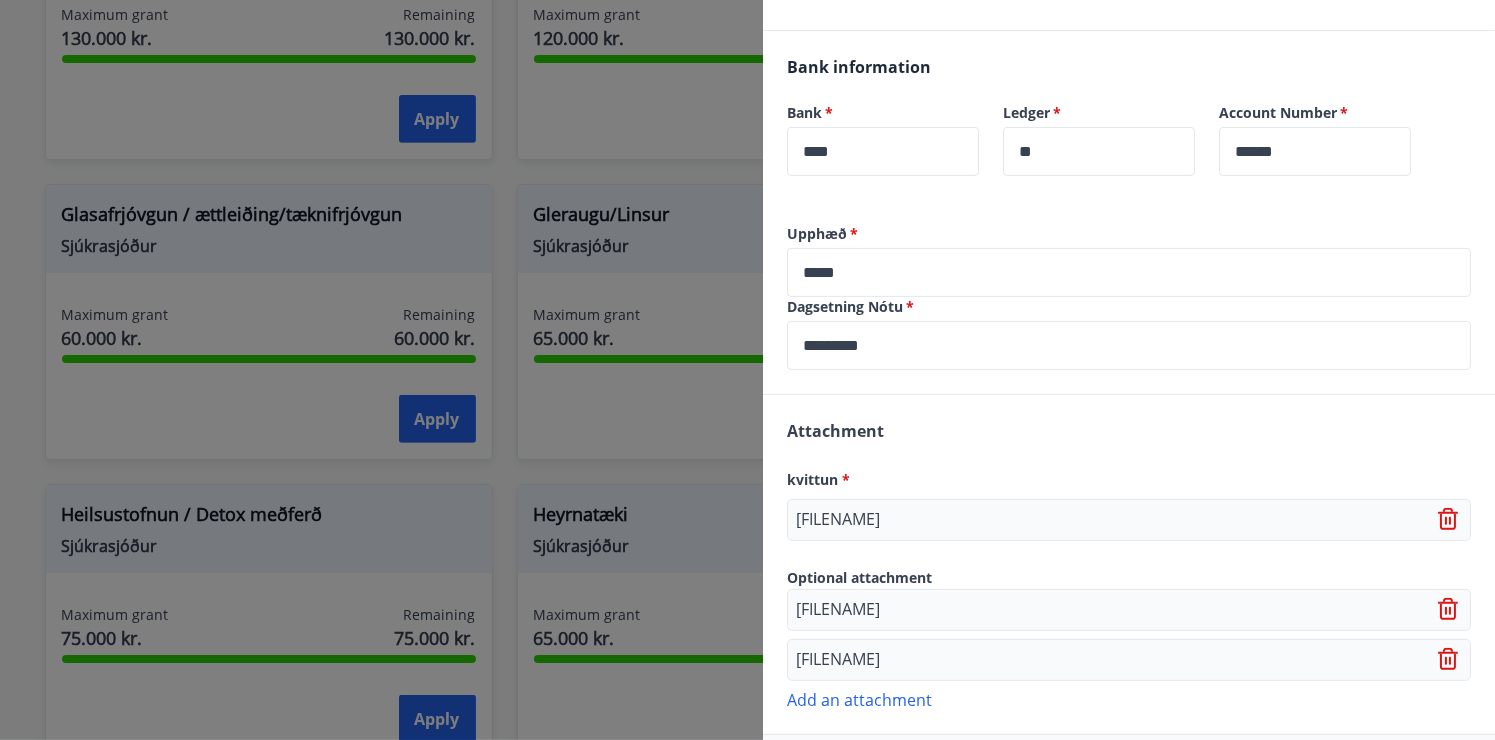 click on "Add an attachment" at bounding box center (1129, 699) 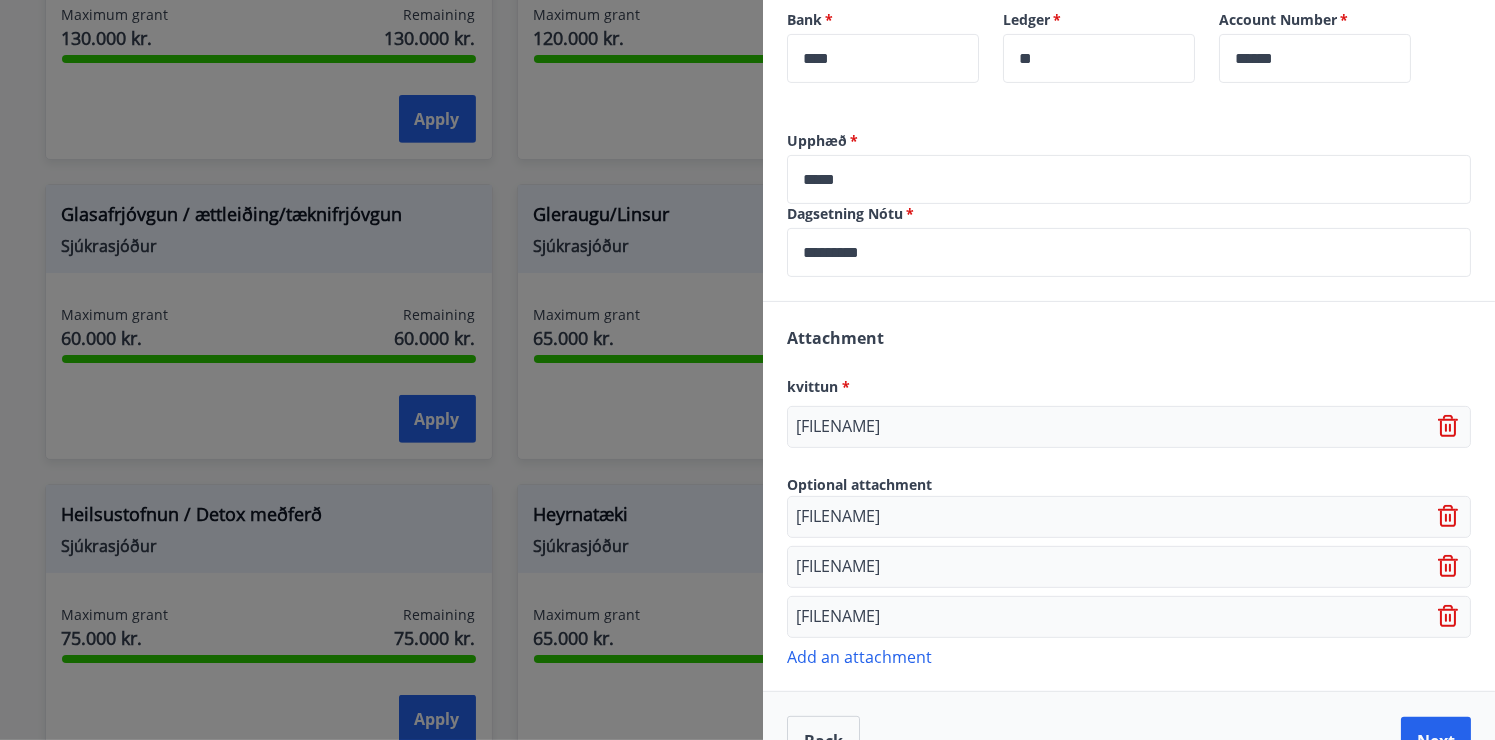 scroll, scrollTop: 547, scrollLeft: 0, axis: vertical 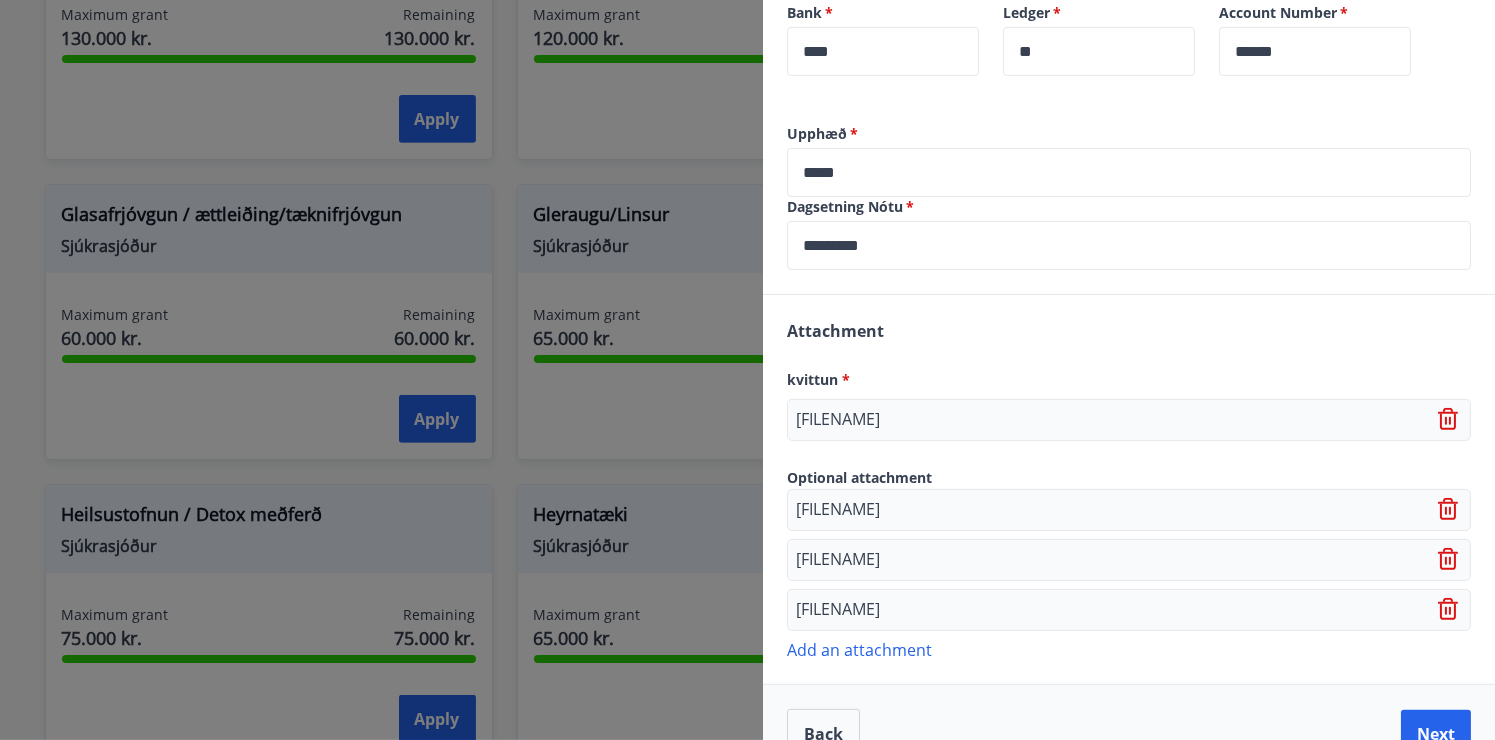 click on "Add an attachment" at bounding box center [1129, 649] 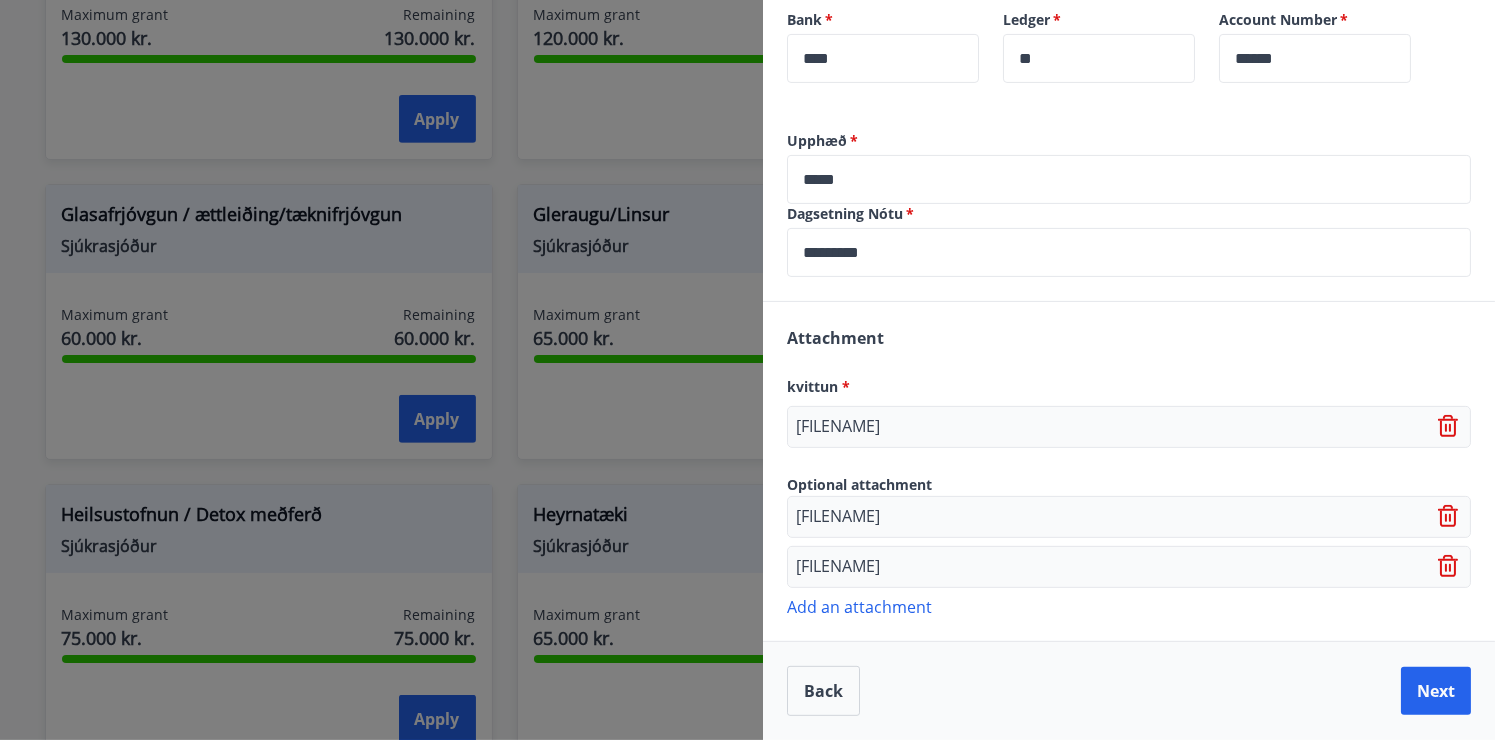 scroll, scrollTop: 538, scrollLeft: 0, axis: vertical 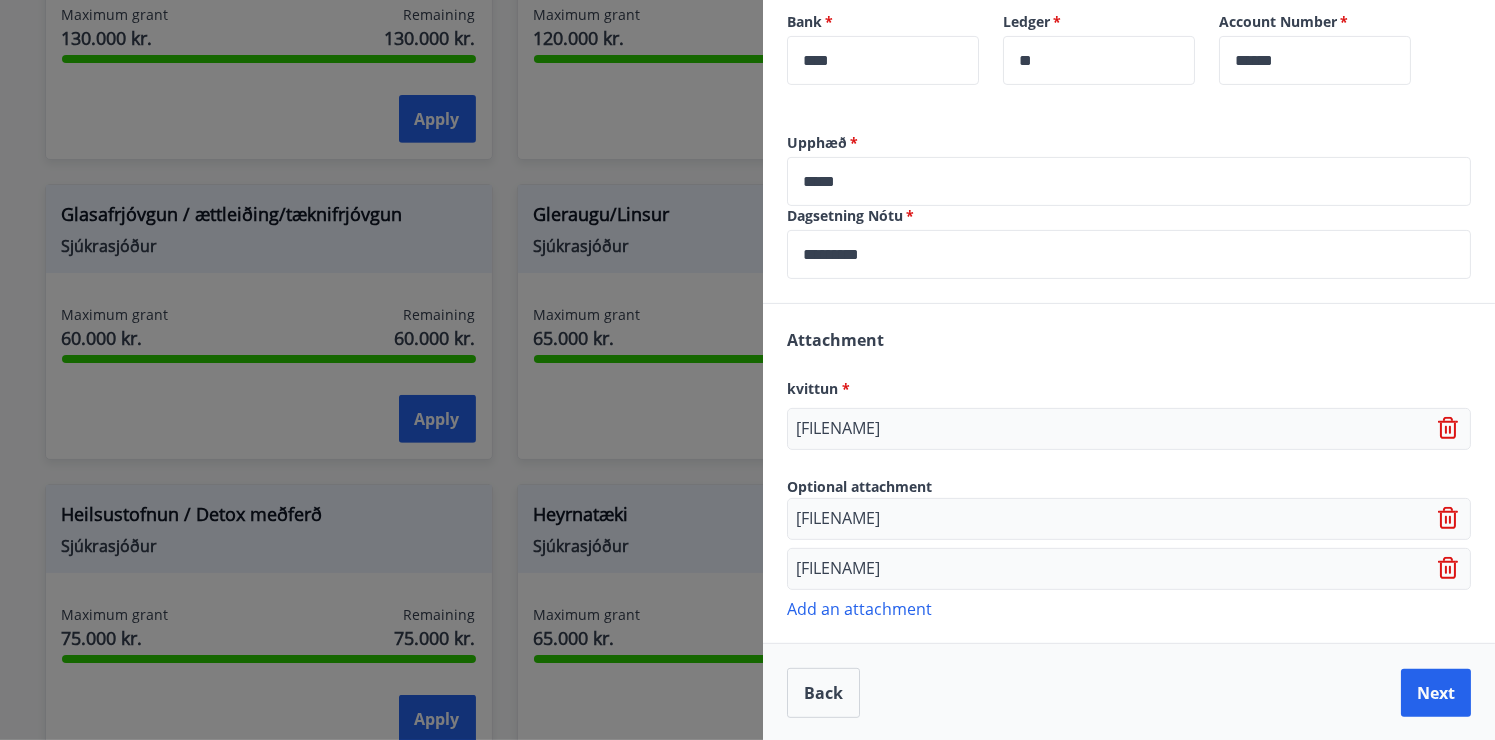 click on "Attachment [FILENAME]   * [FILENAME] Optional attachment [FILENAME] [FILENAME] Add an attachment {error_attachment_undefined}" at bounding box center (1129, 473) 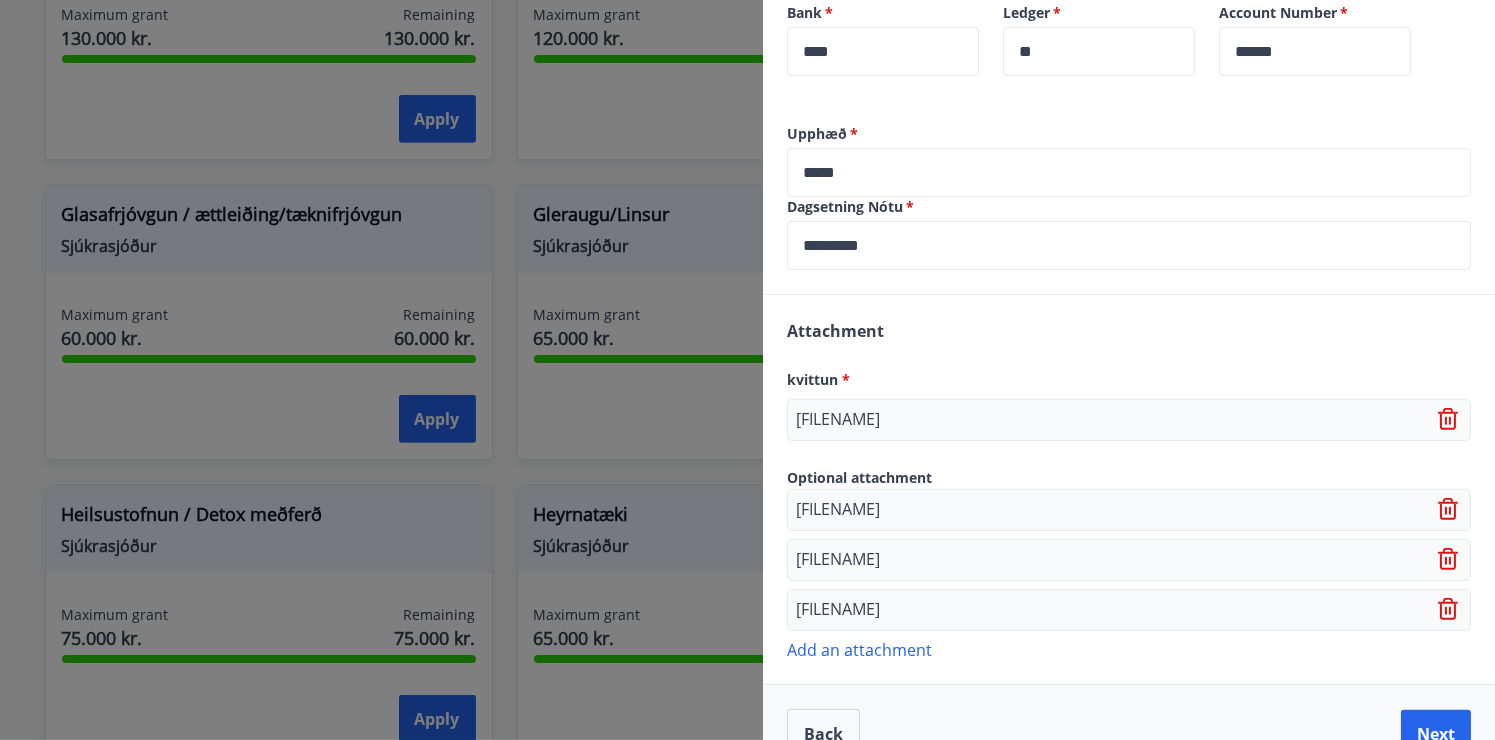 click on "[FILENAME]" at bounding box center [1129, 560] 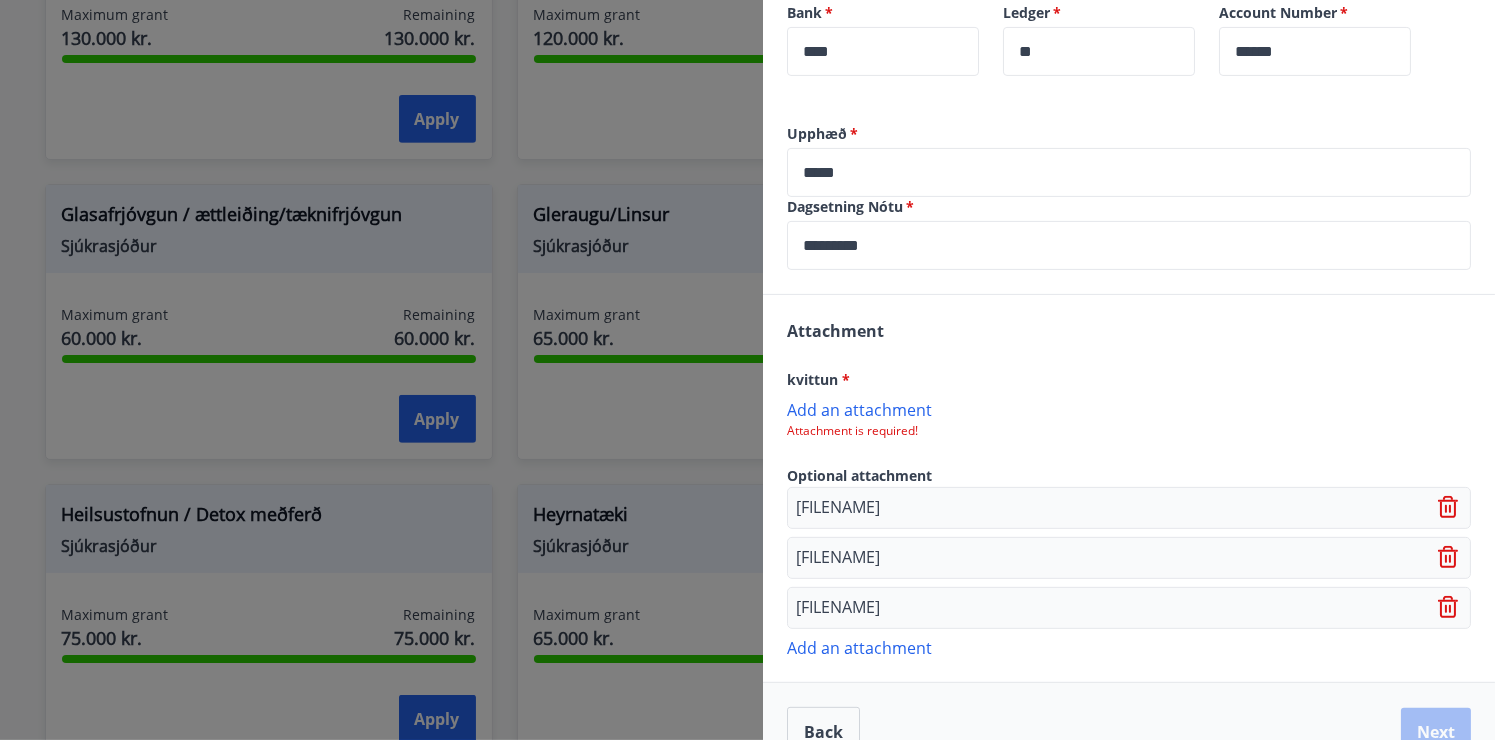 click on "Add an attachment" at bounding box center (1129, 409) 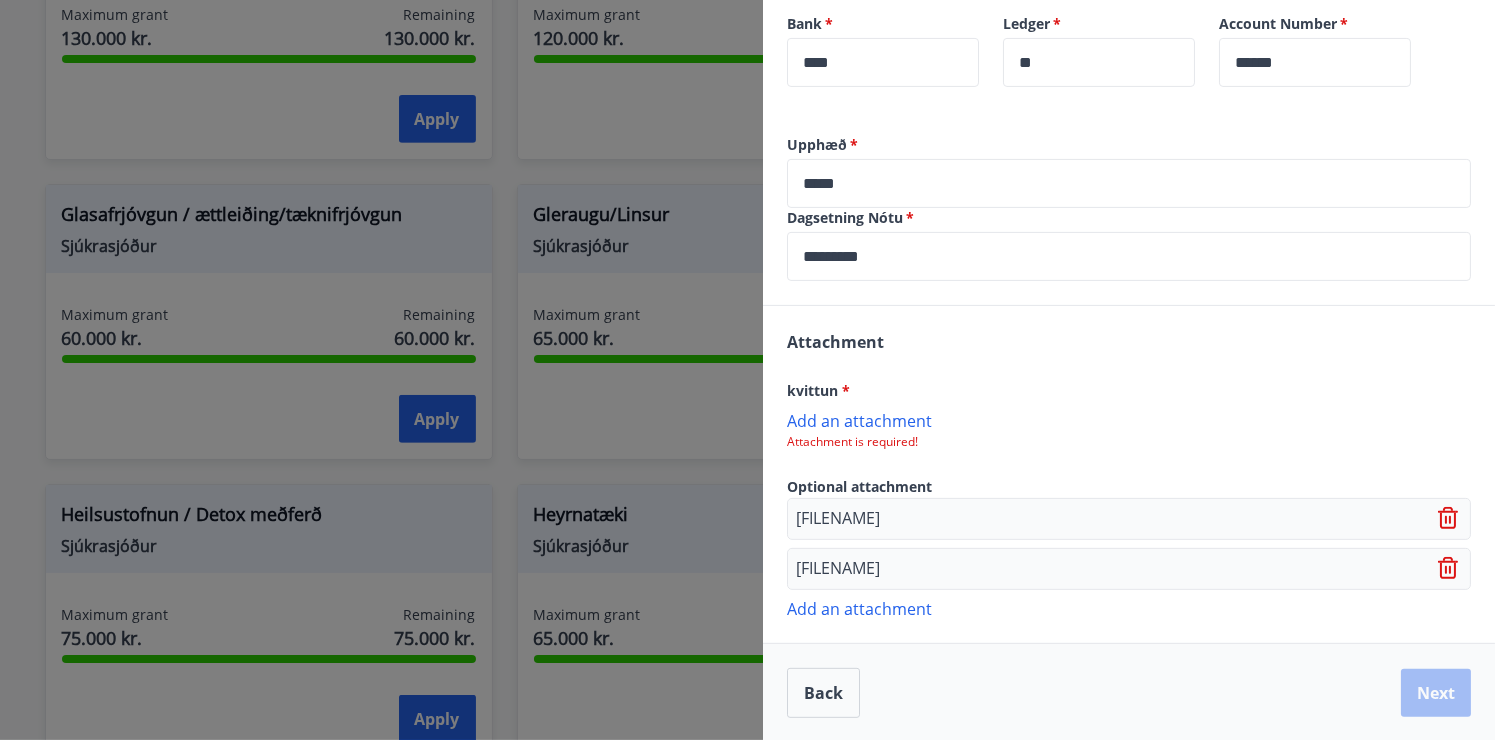 click 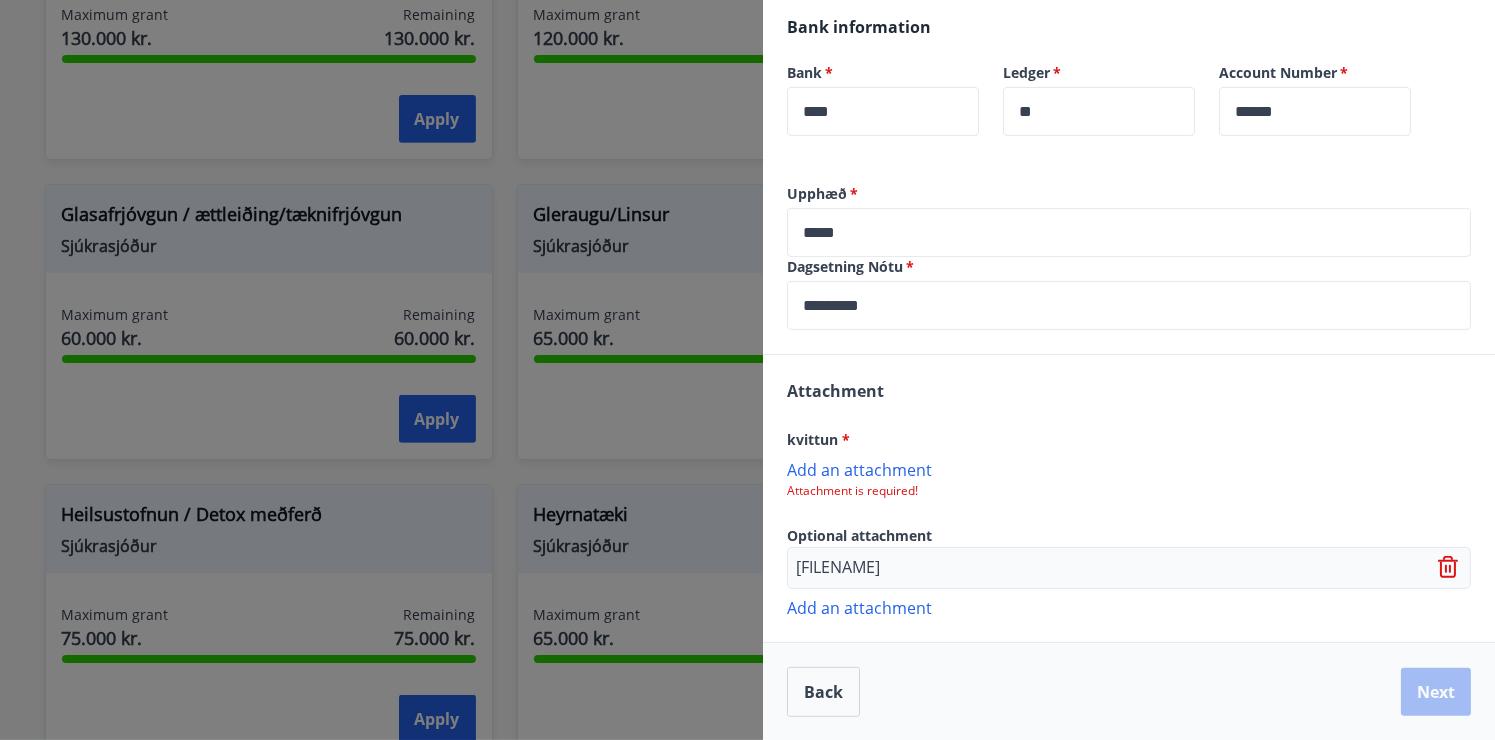 click on "Optional attachment" at bounding box center [1129, 535] 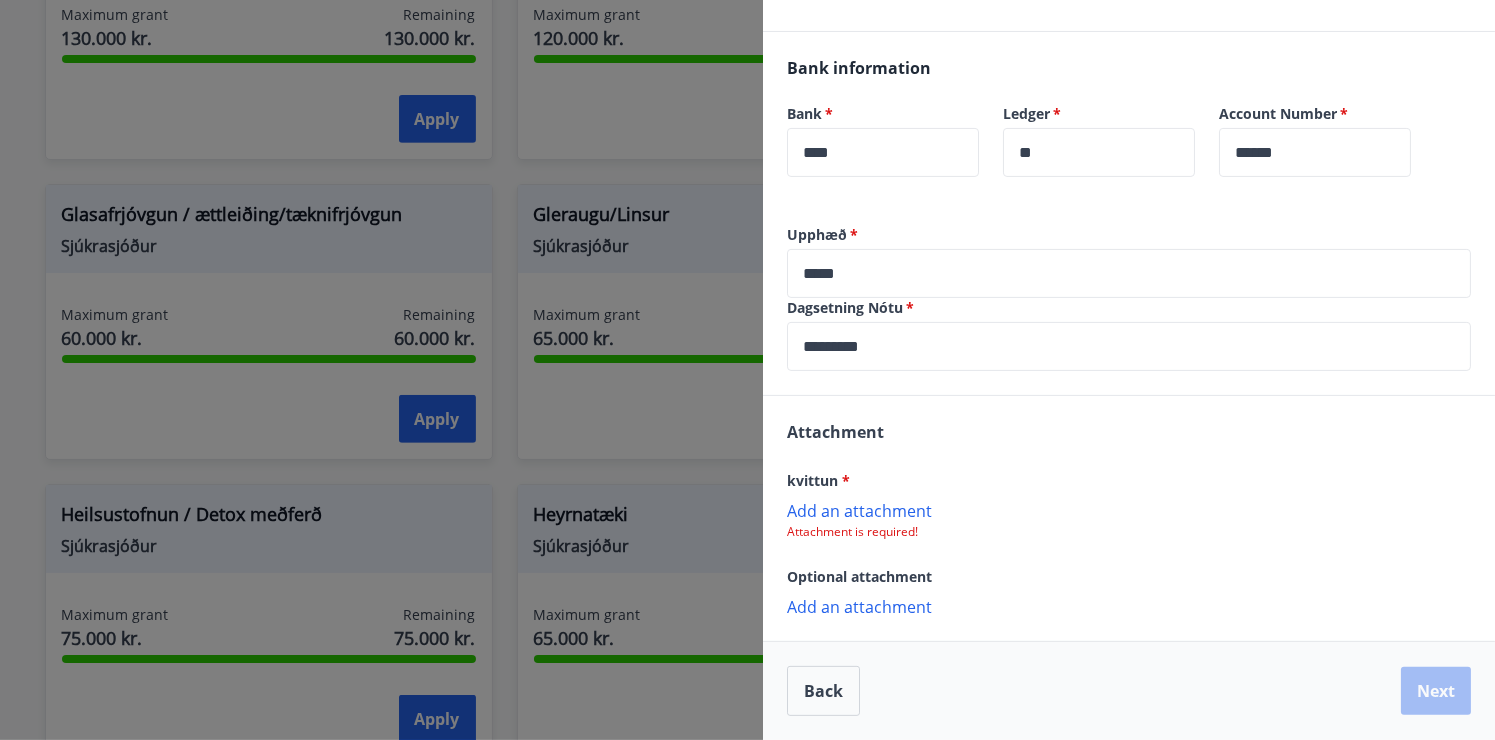scroll, scrollTop: 445, scrollLeft: 0, axis: vertical 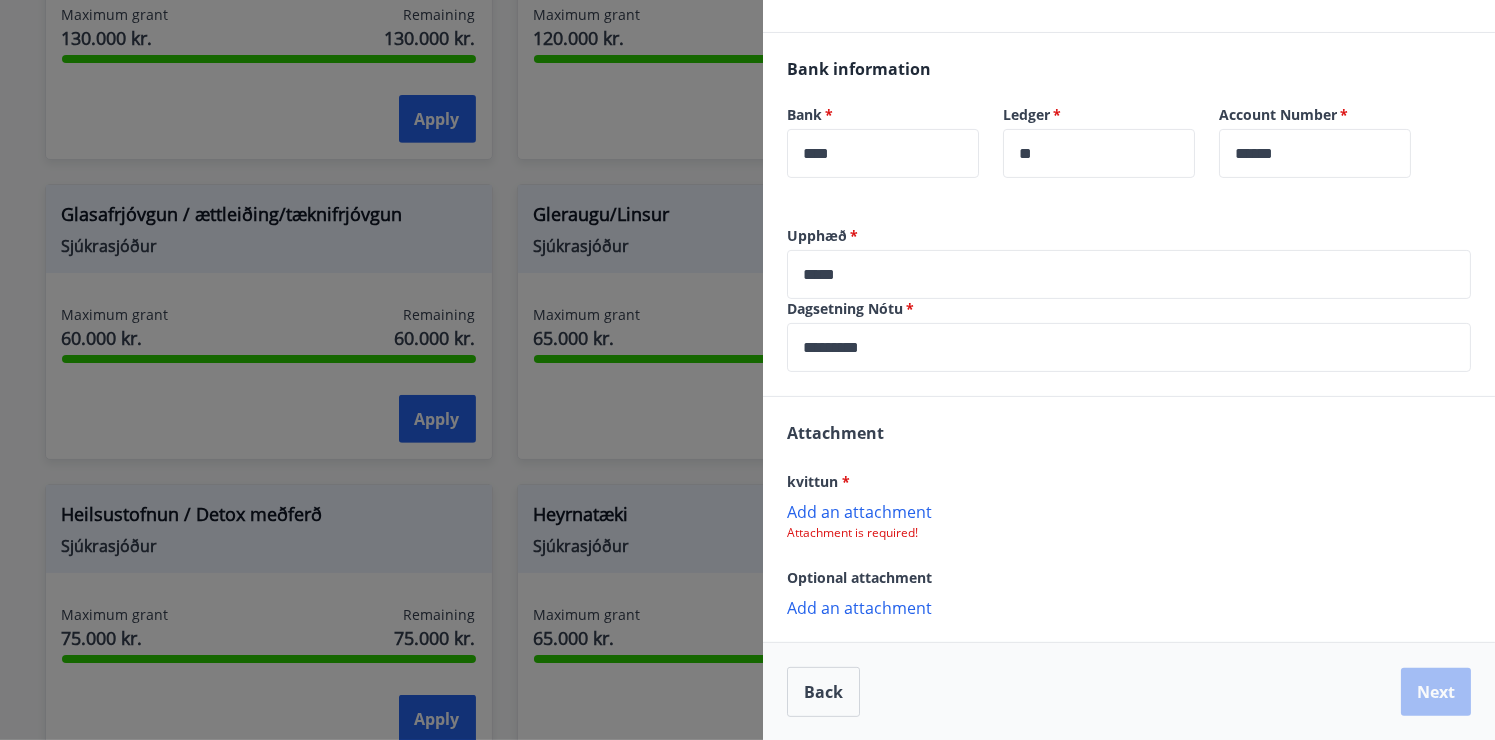 click on "Add an attachment" at bounding box center [1129, 511] 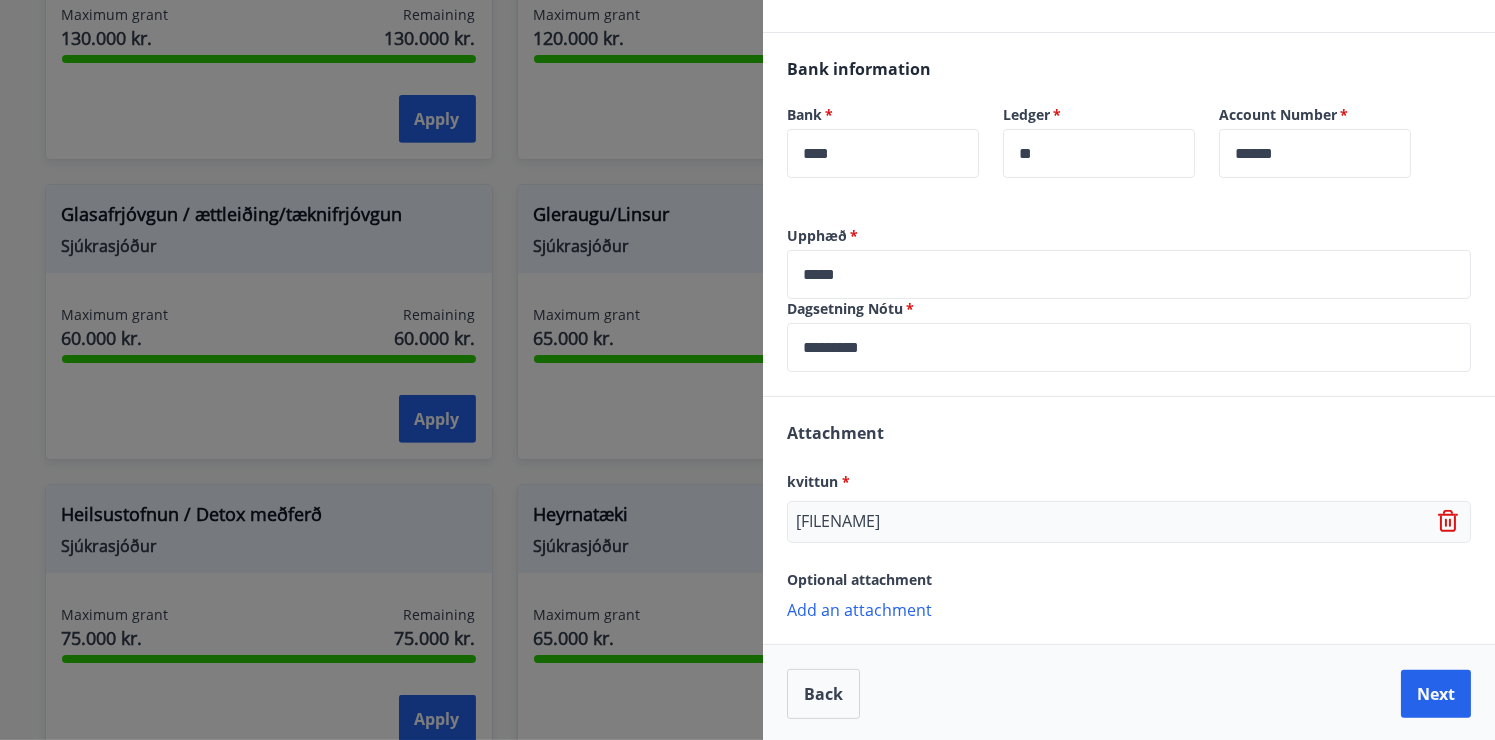 scroll, scrollTop: 447, scrollLeft: 0, axis: vertical 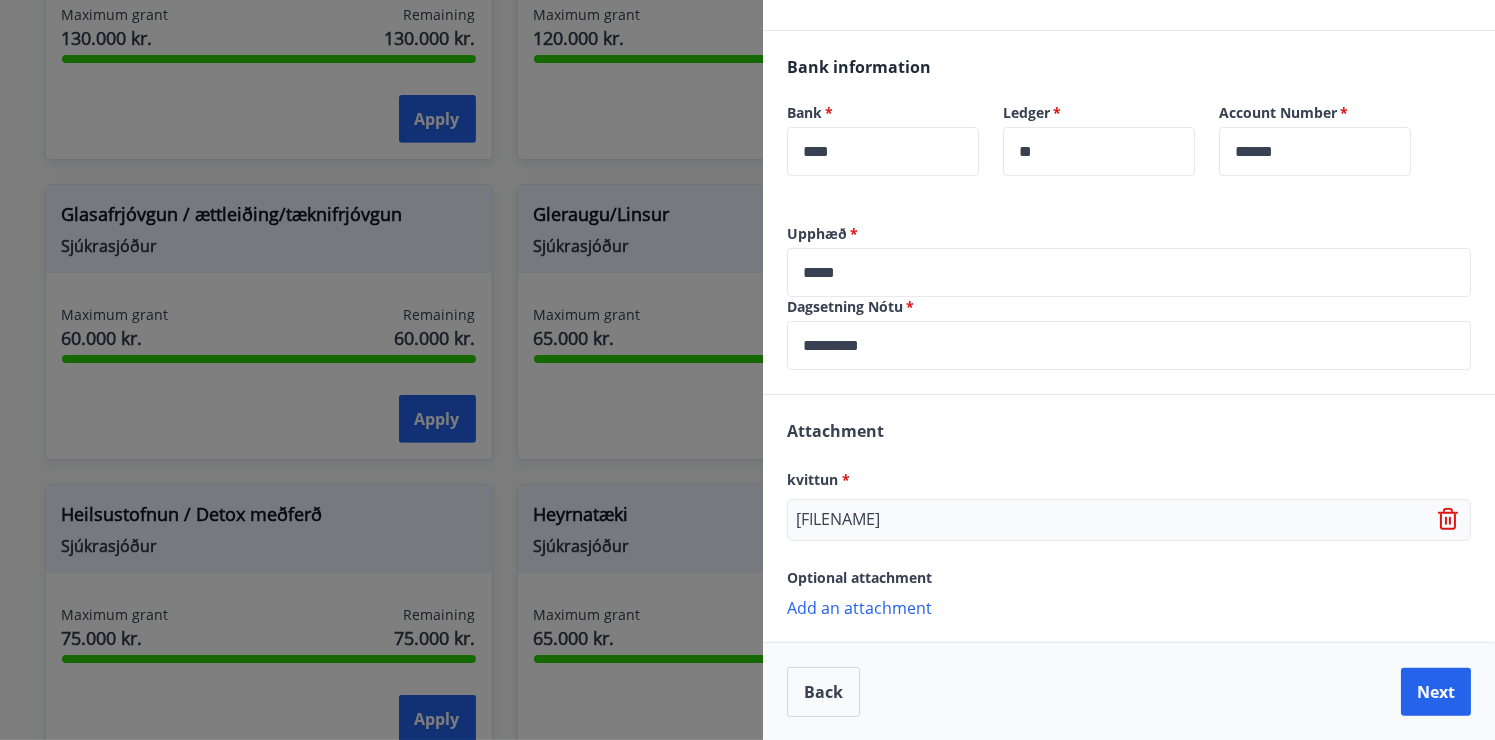 click 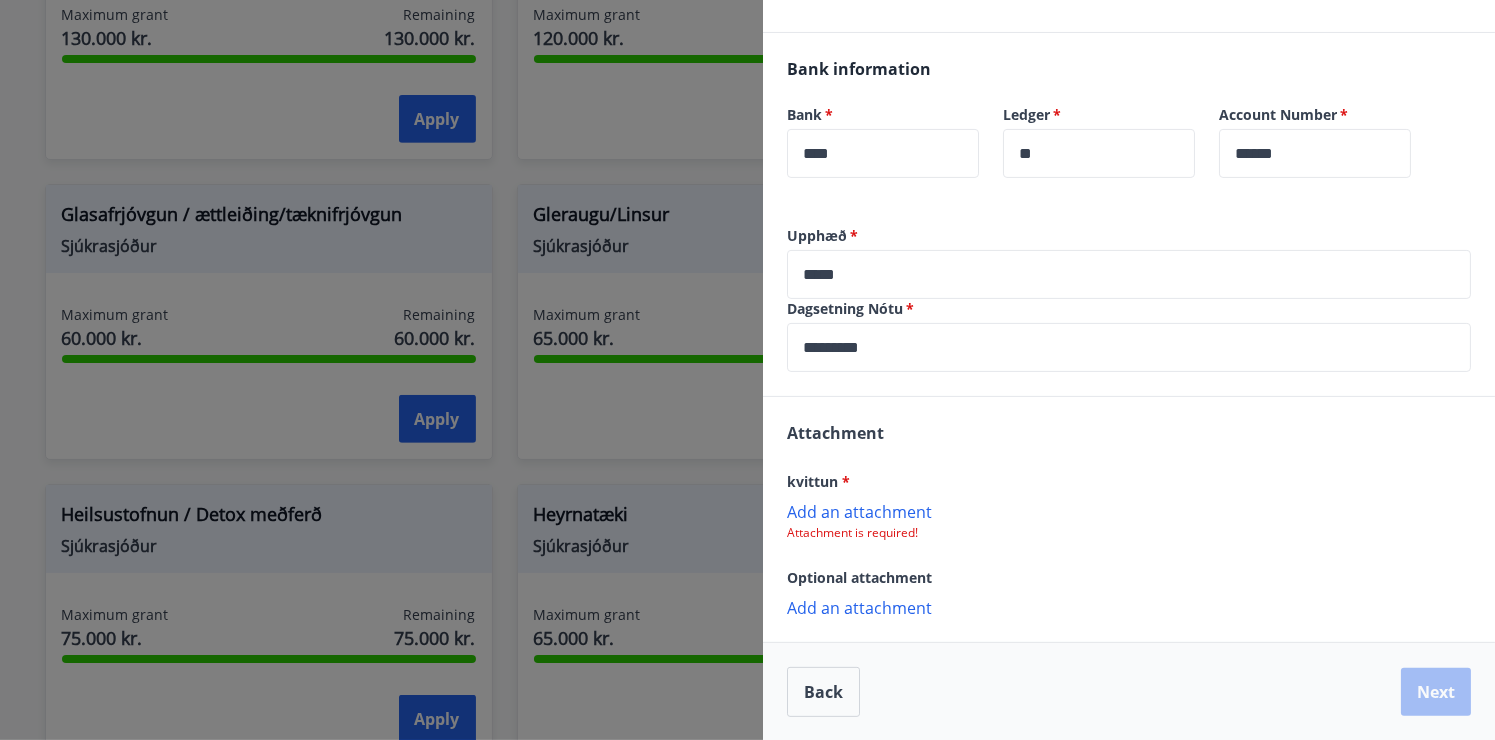 click on "Add an attachment" at bounding box center (1129, 511) 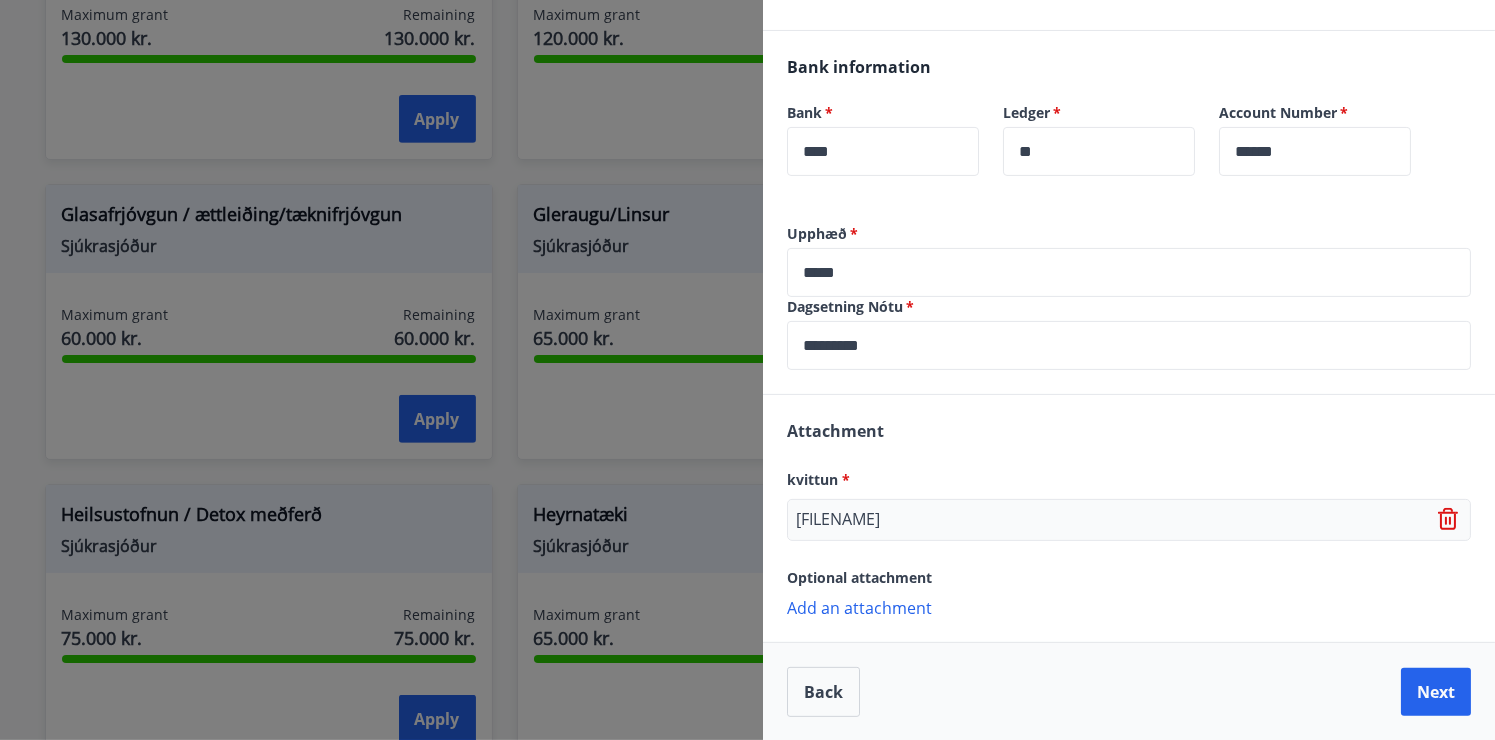 click on "Add an attachment" at bounding box center (1129, 607) 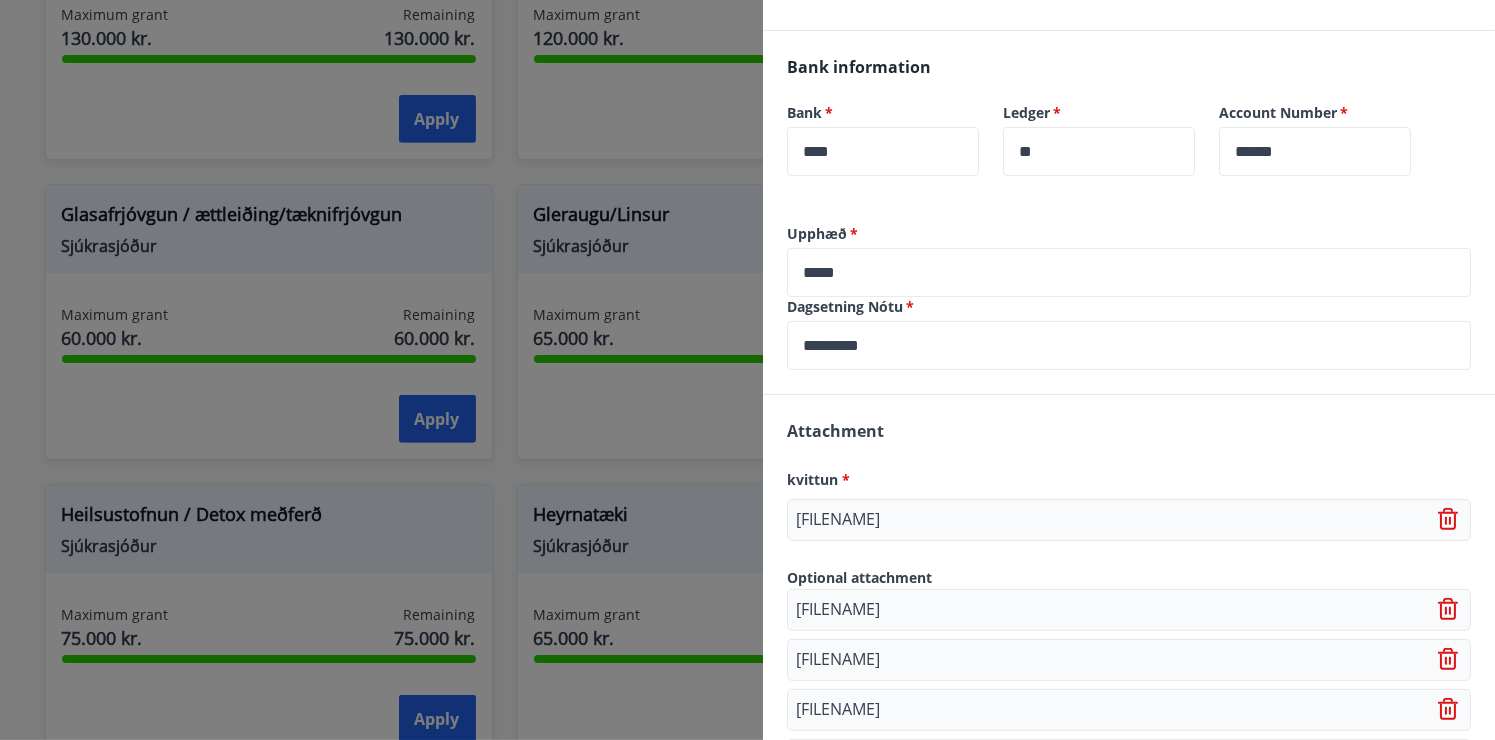 scroll, scrollTop: 547, scrollLeft: 0, axis: vertical 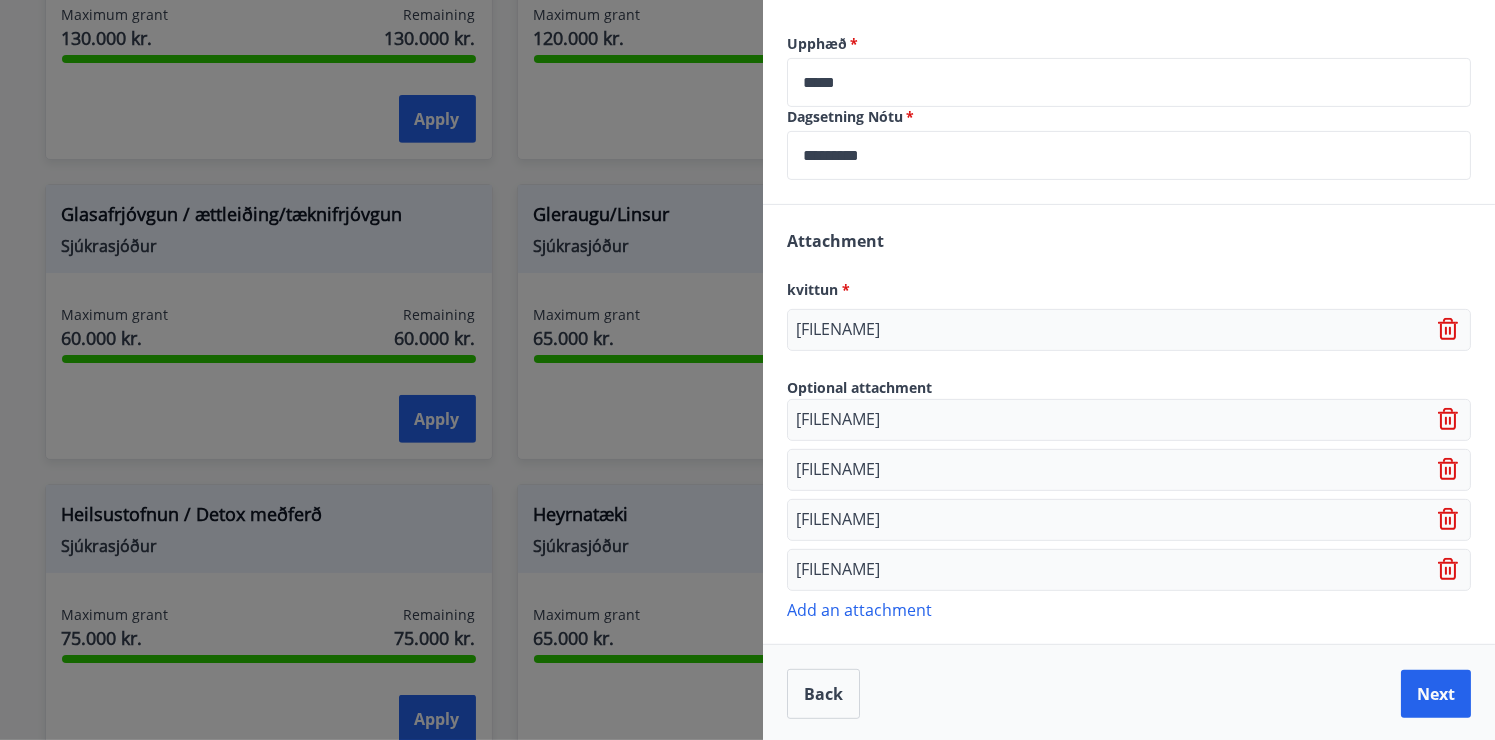 click on "Add an attachment" at bounding box center [1129, 609] 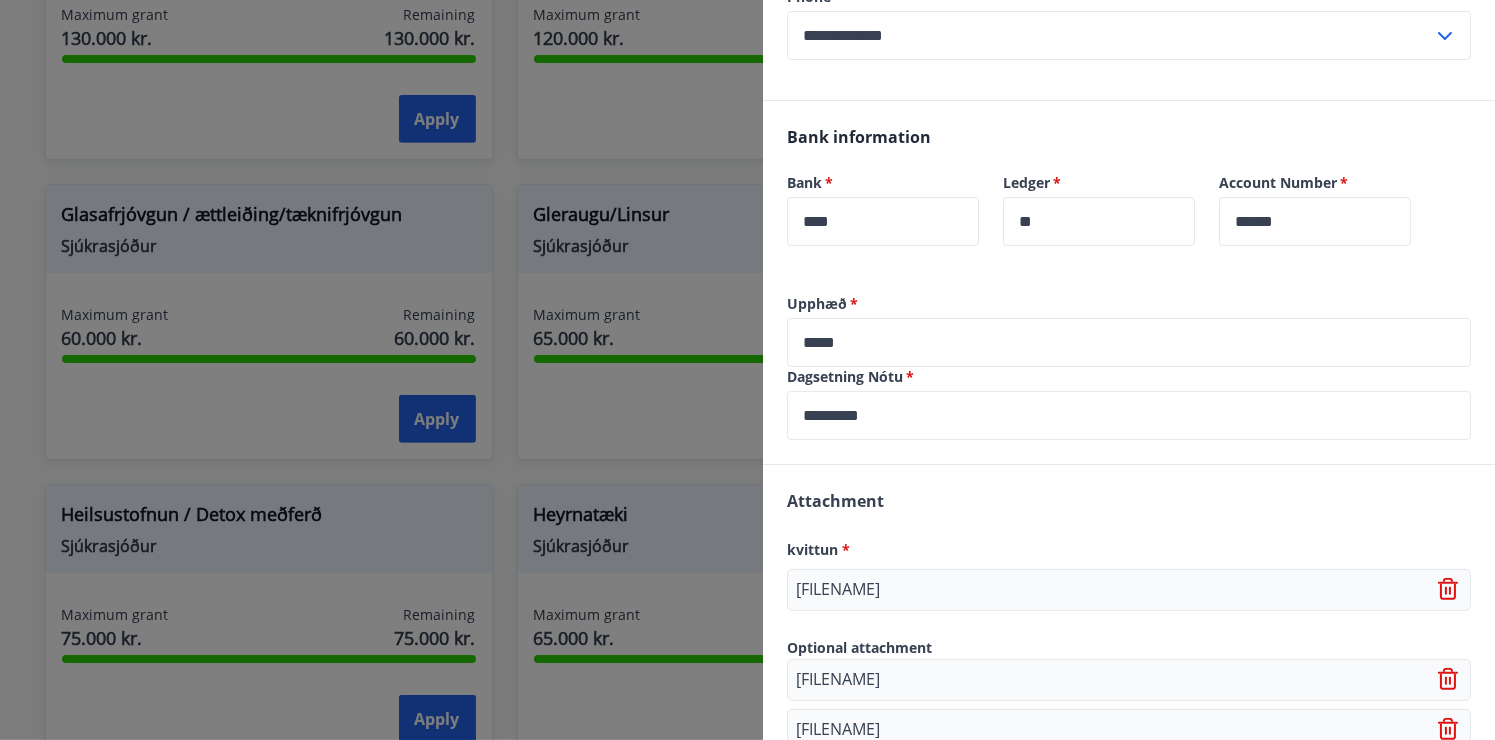 scroll, scrollTop: 385, scrollLeft: 0, axis: vertical 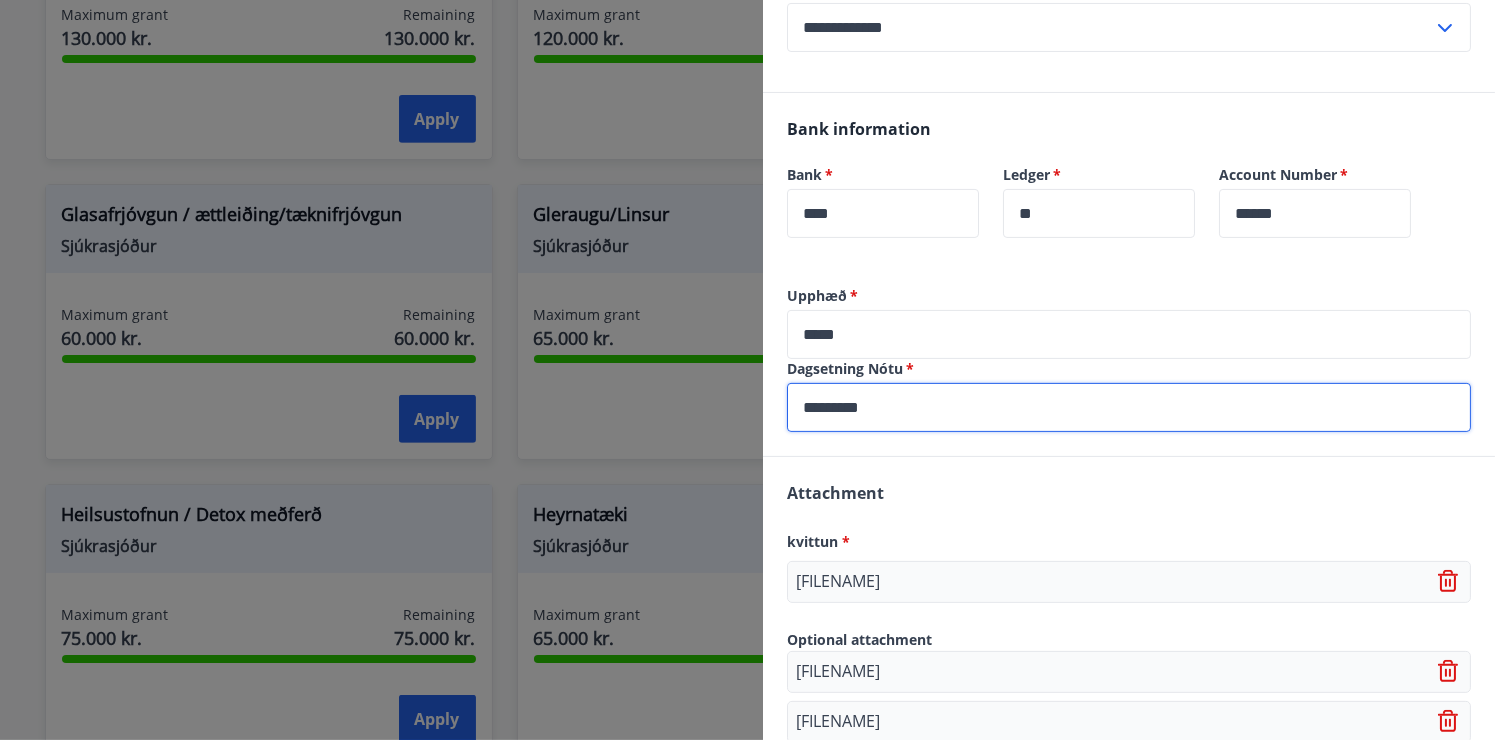 click on "*********" at bounding box center (1129, 407) 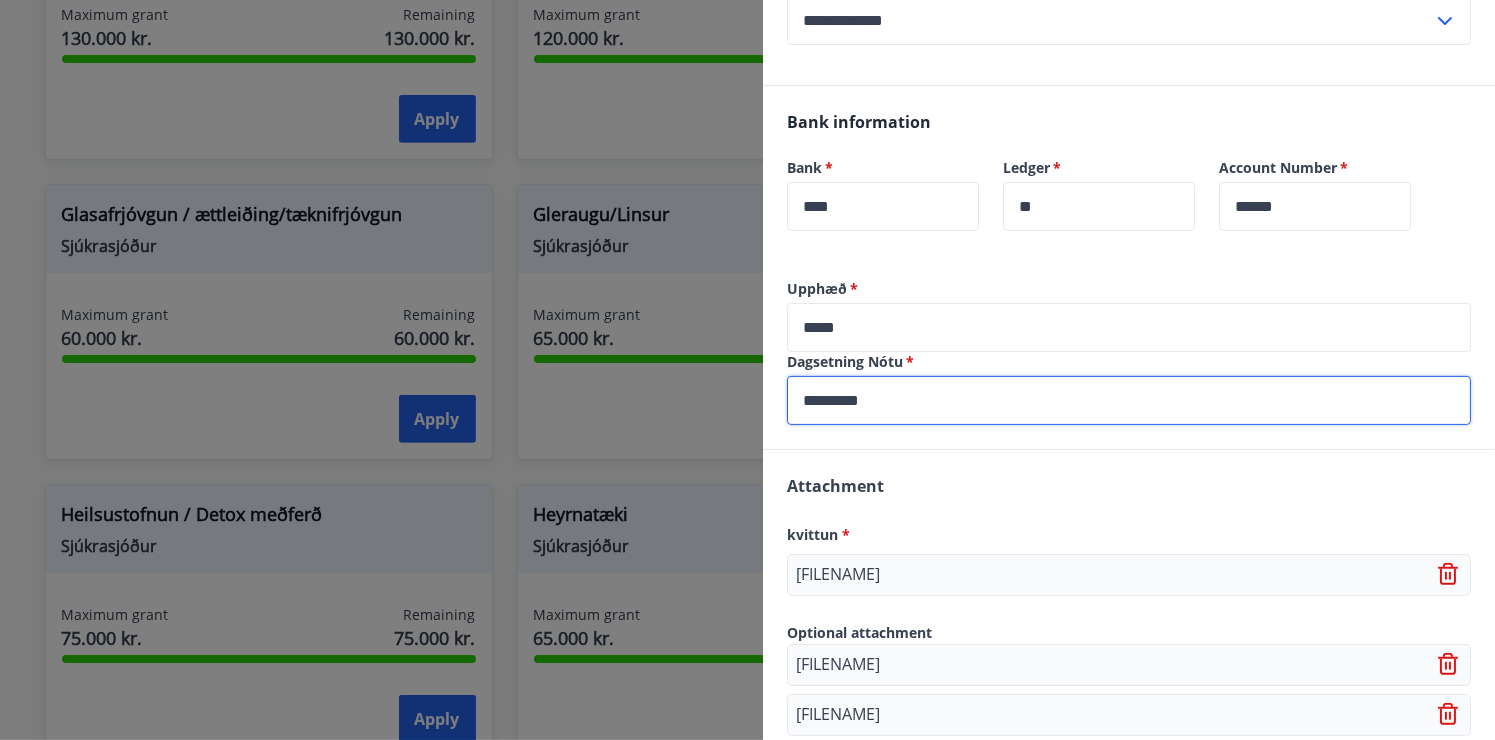 scroll, scrollTop: 385, scrollLeft: 0, axis: vertical 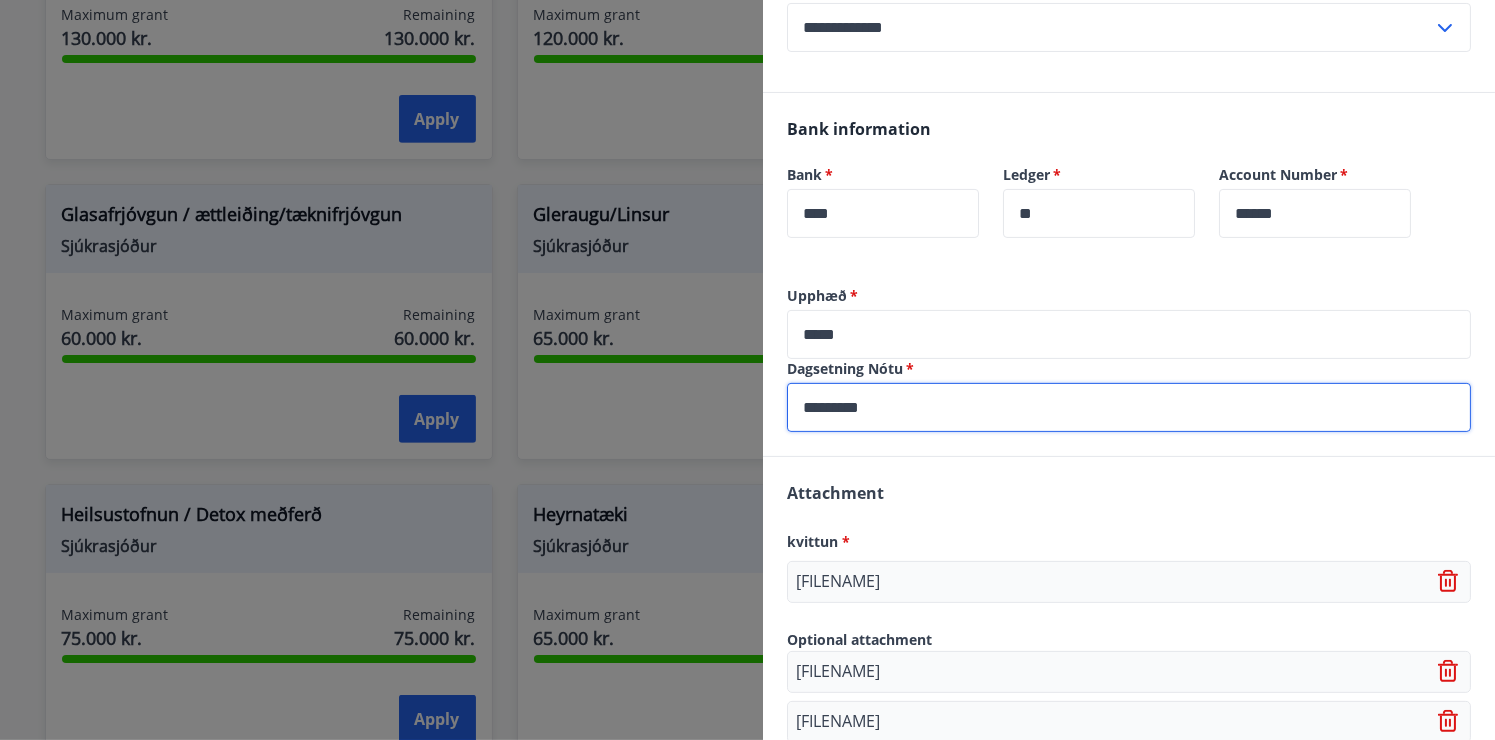 drag, startPoint x: 910, startPoint y: 418, endPoint x: 756, endPoint y: 434, distance: 154.82893 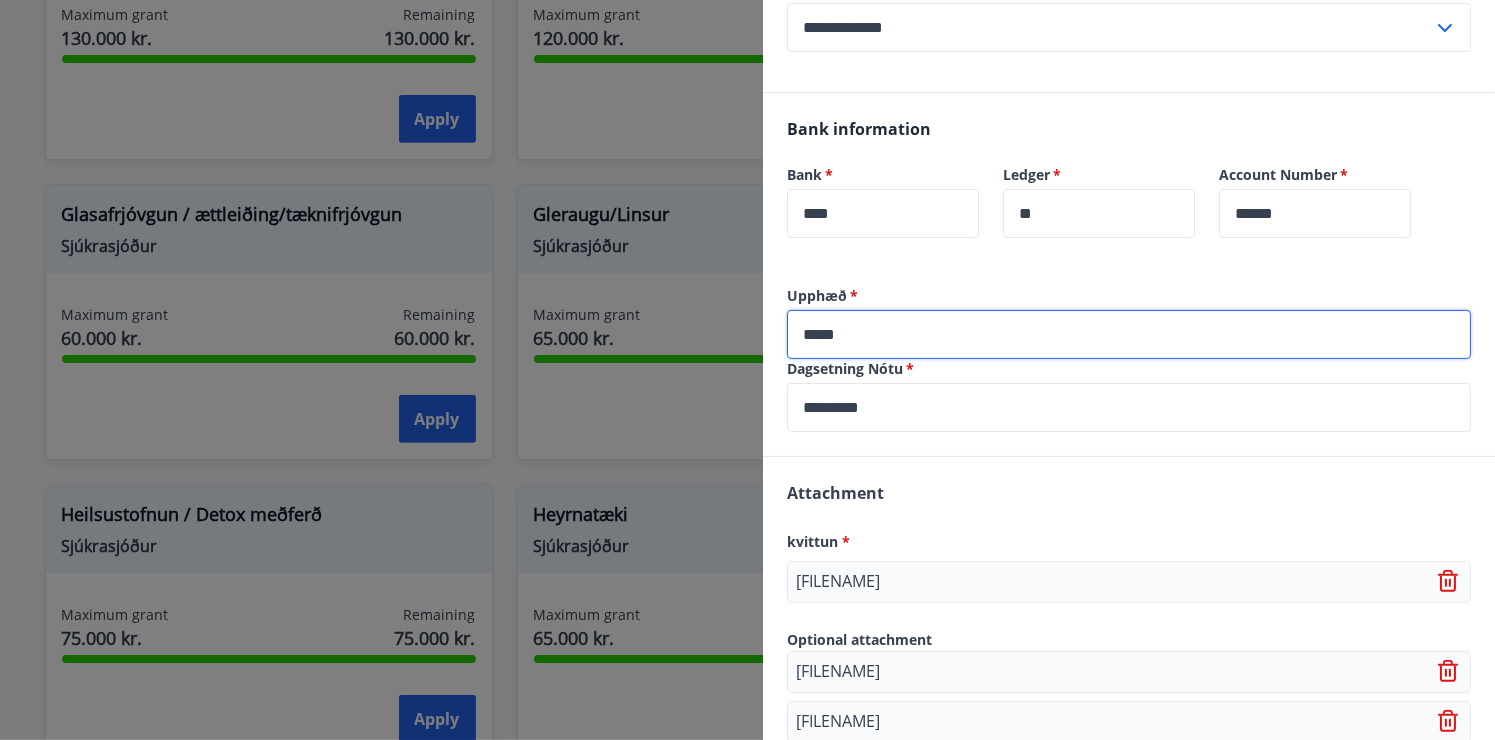 drag, startPoint x: 885, startPoint y: 328, endPoint x: 722, endPoint y: 330, distance: 163.01227 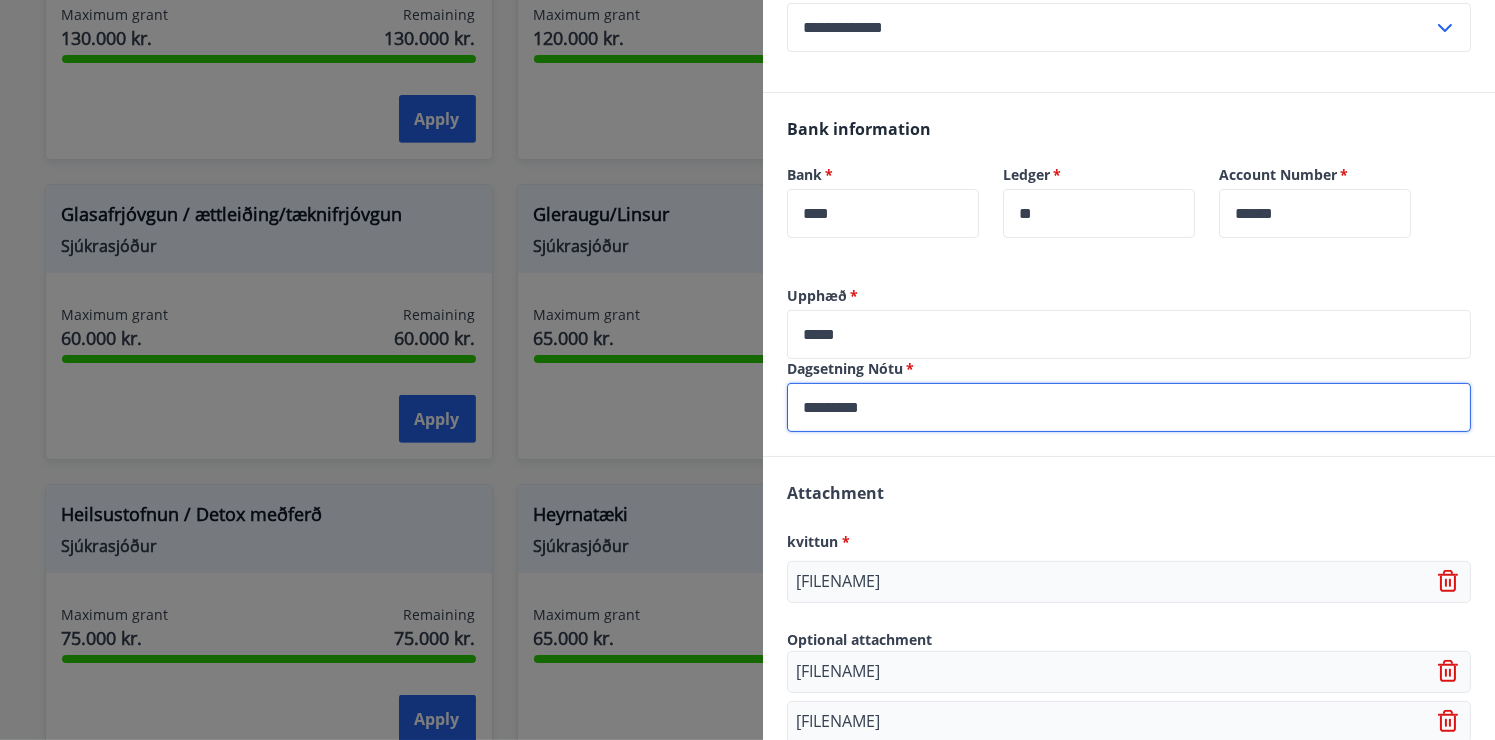 click on "*********" at bounding box center [1129, 407] 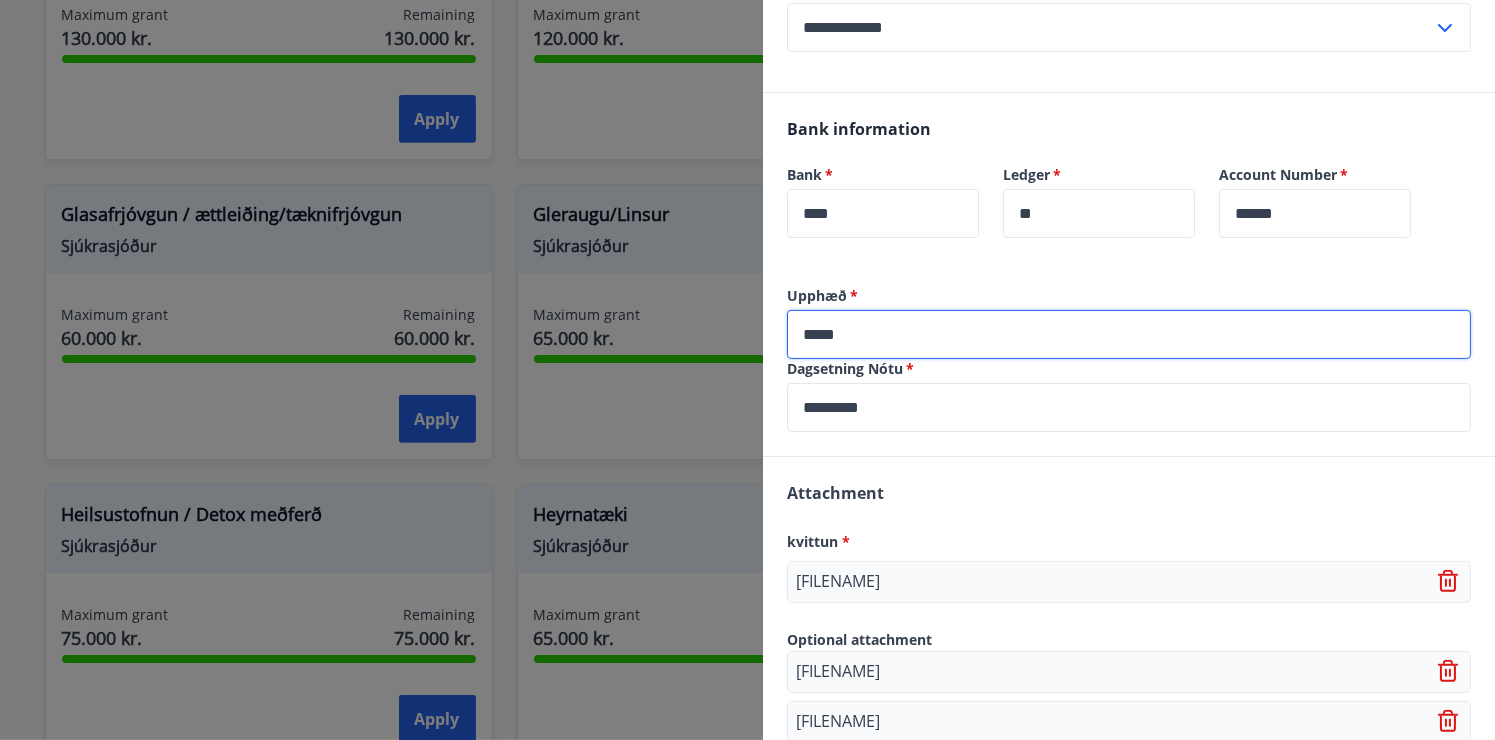 drag, startPoint x: 906, startPoint y: 337, endPoint x: 785, endPoint y: 332, distance: 121.103264 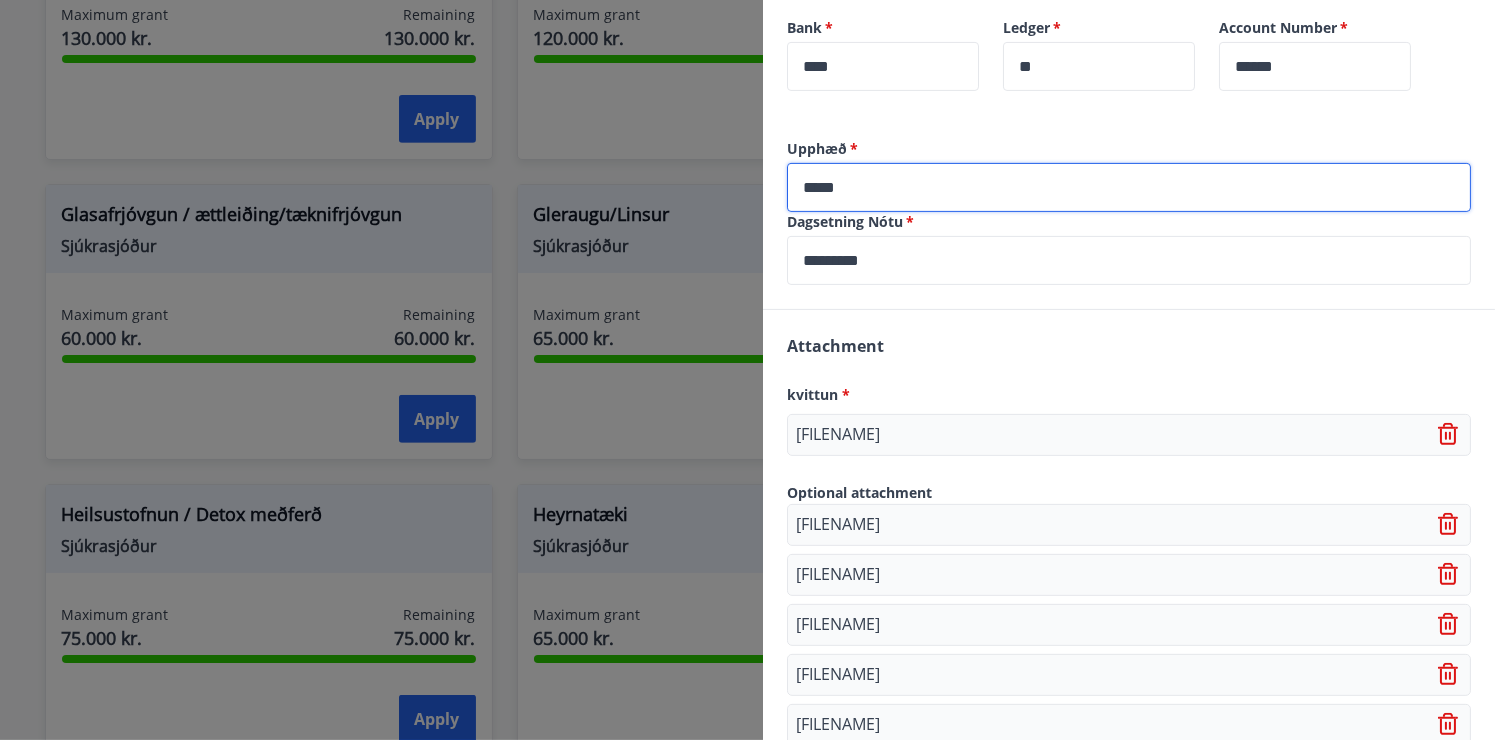 scroll, scrollTop: 585, scrollLeft: 0, axis: vertical 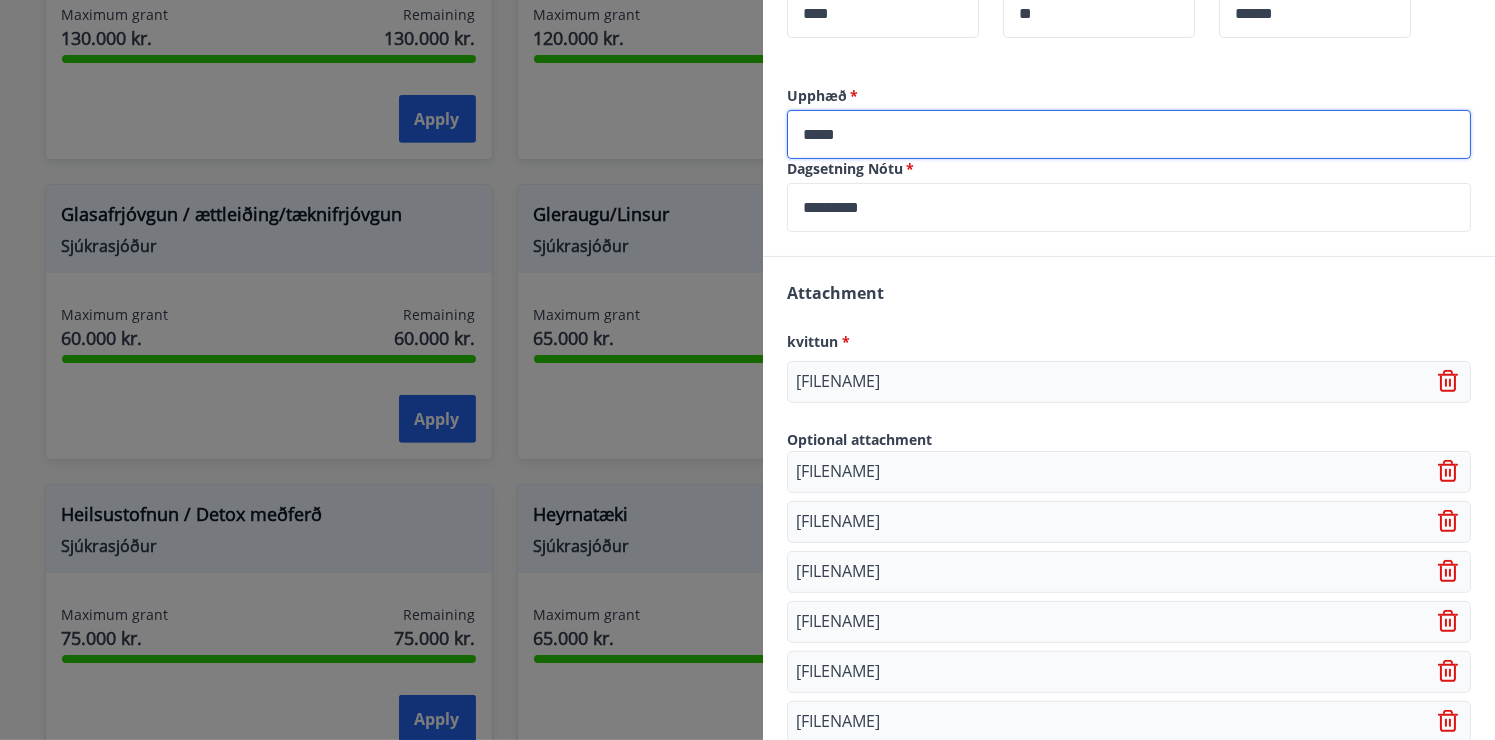 type on "*****" 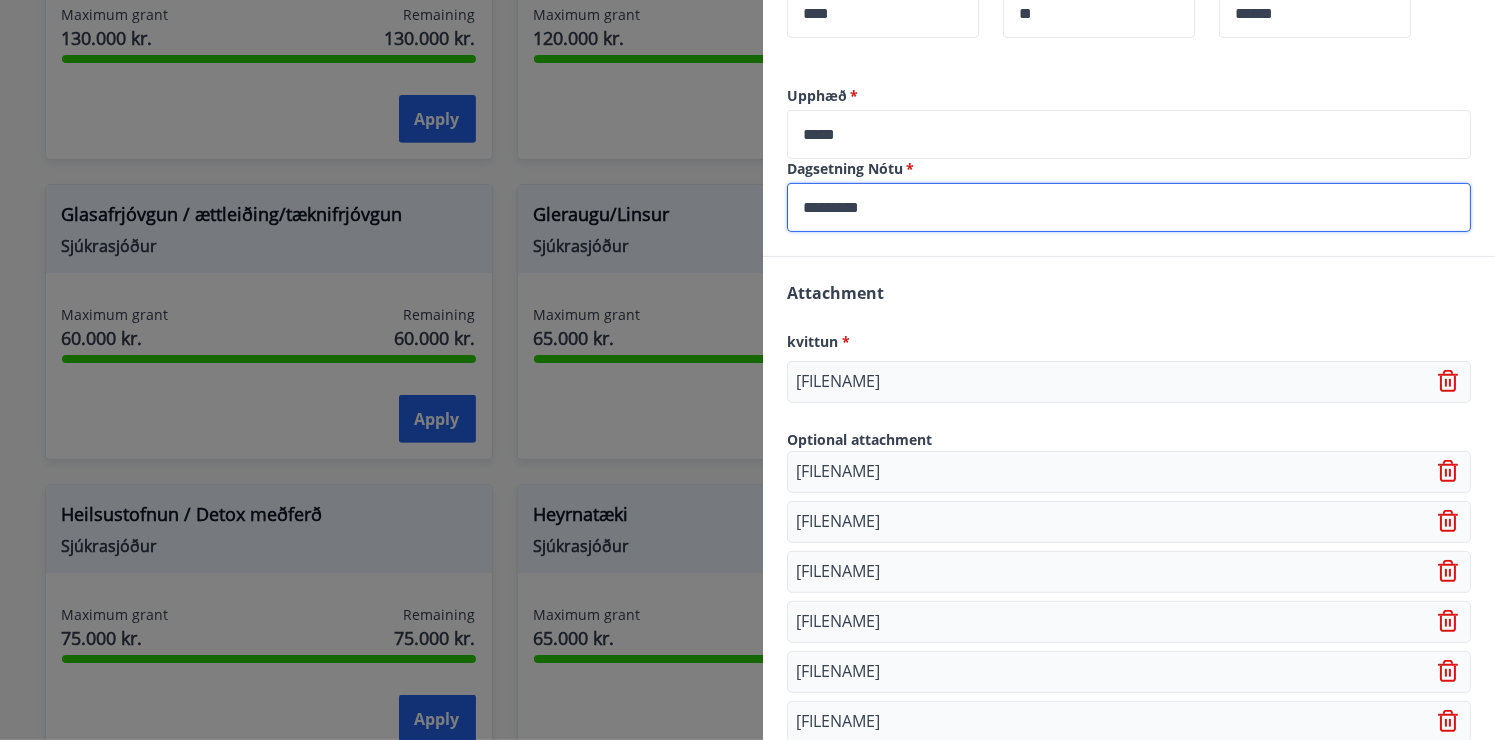 drag, startPoint x: 800, startPoint y: 207, endPoint x: 1002, endPoint y: 228, distance: 203.08865 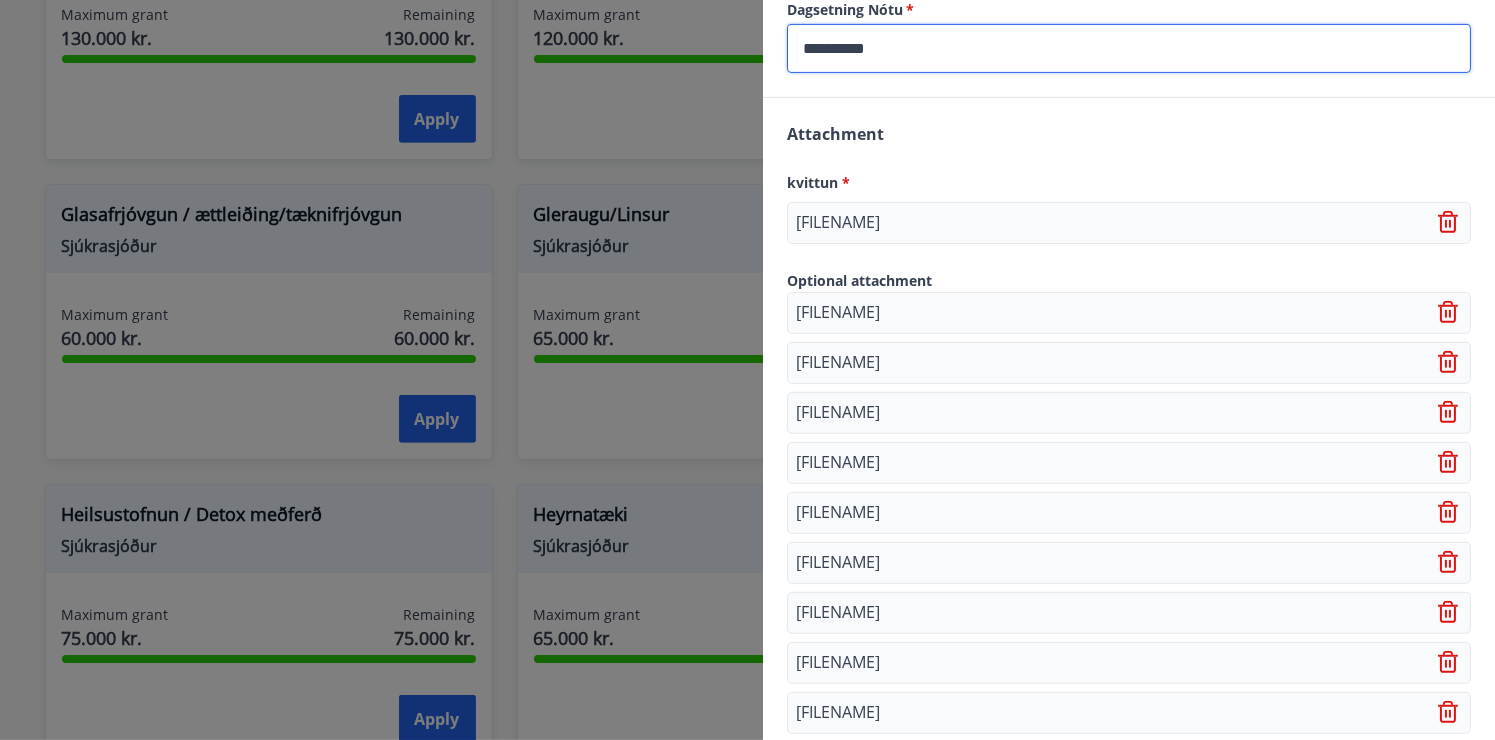 scroll, scrollTop: 885, scrollLeft: 0, axis: vertical 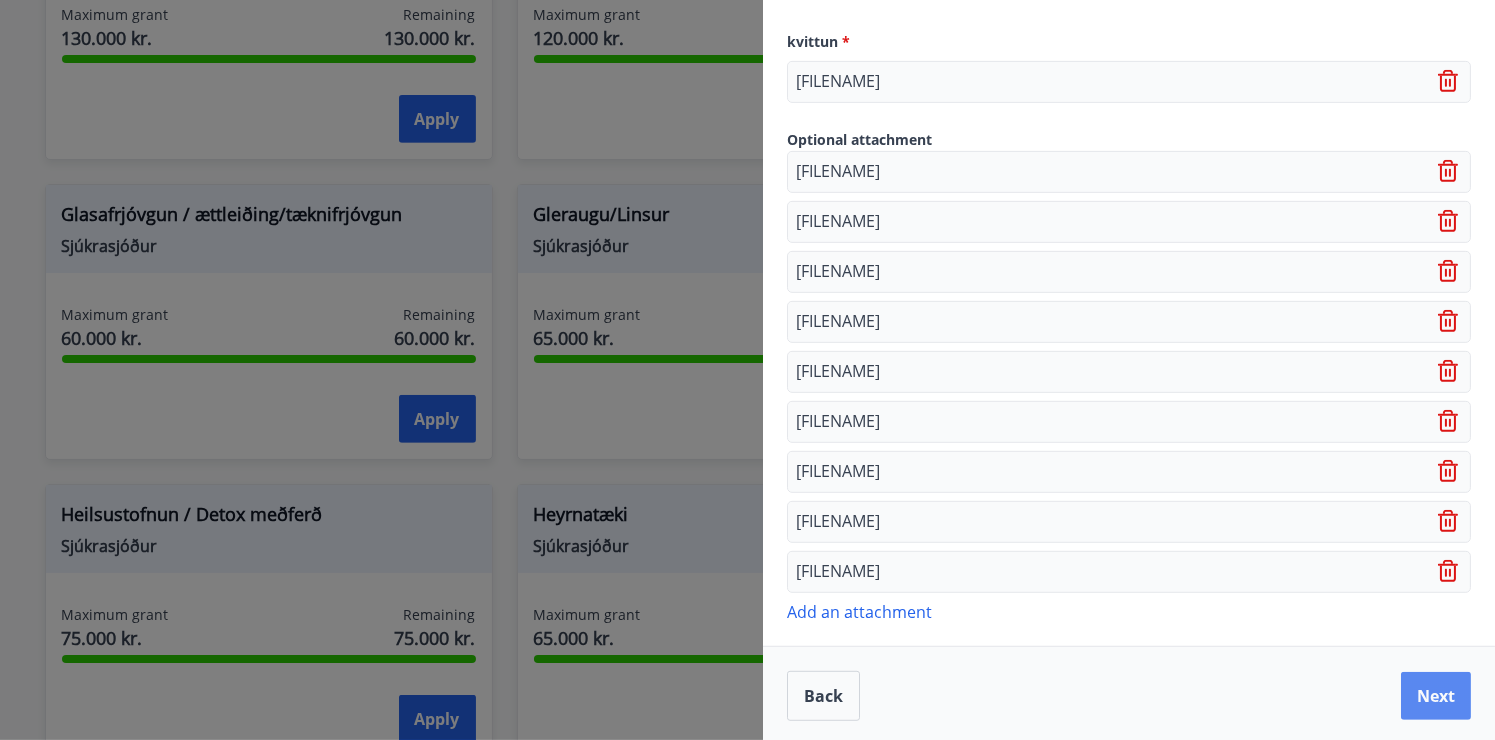 type on "**********" 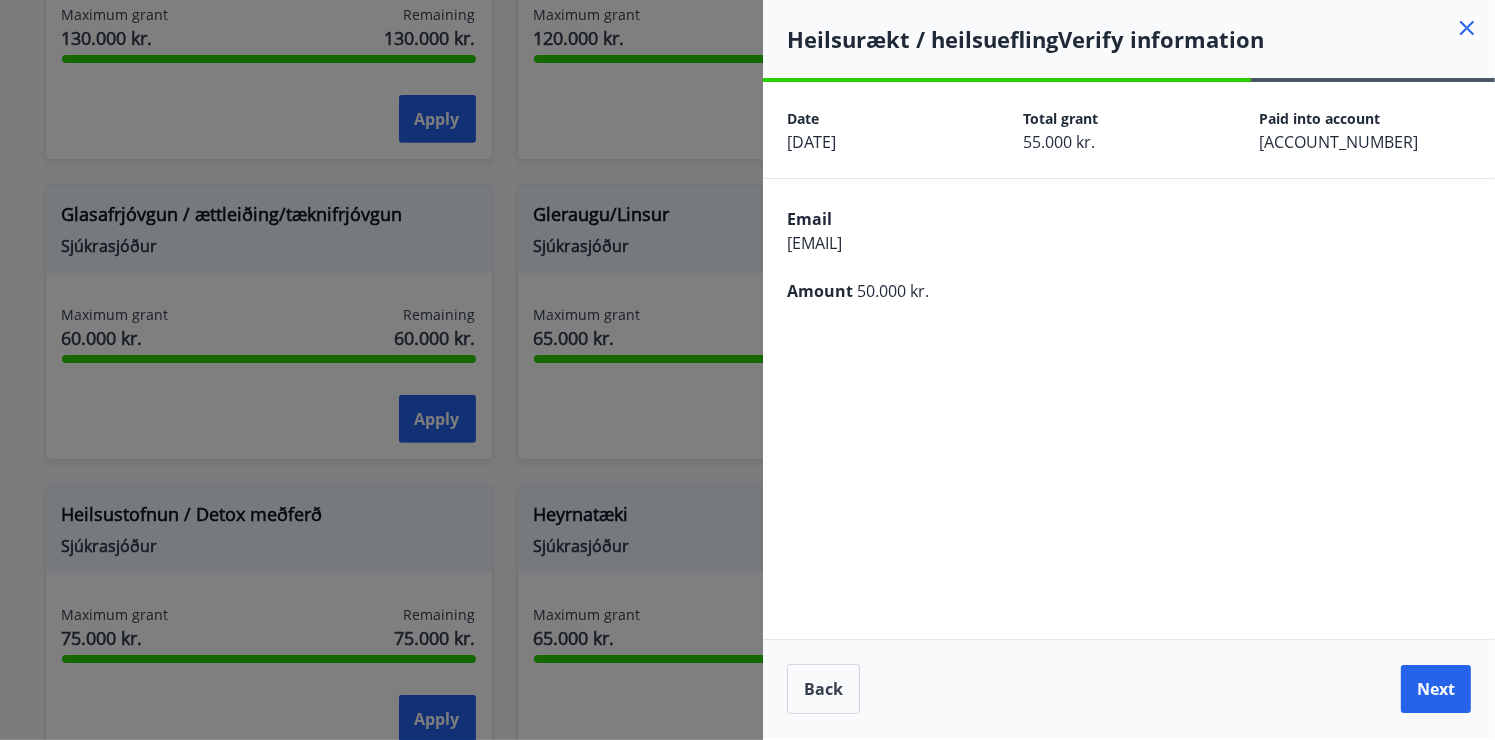 scroll, scrollTop: 0, scrollLeft: 0, axis: both 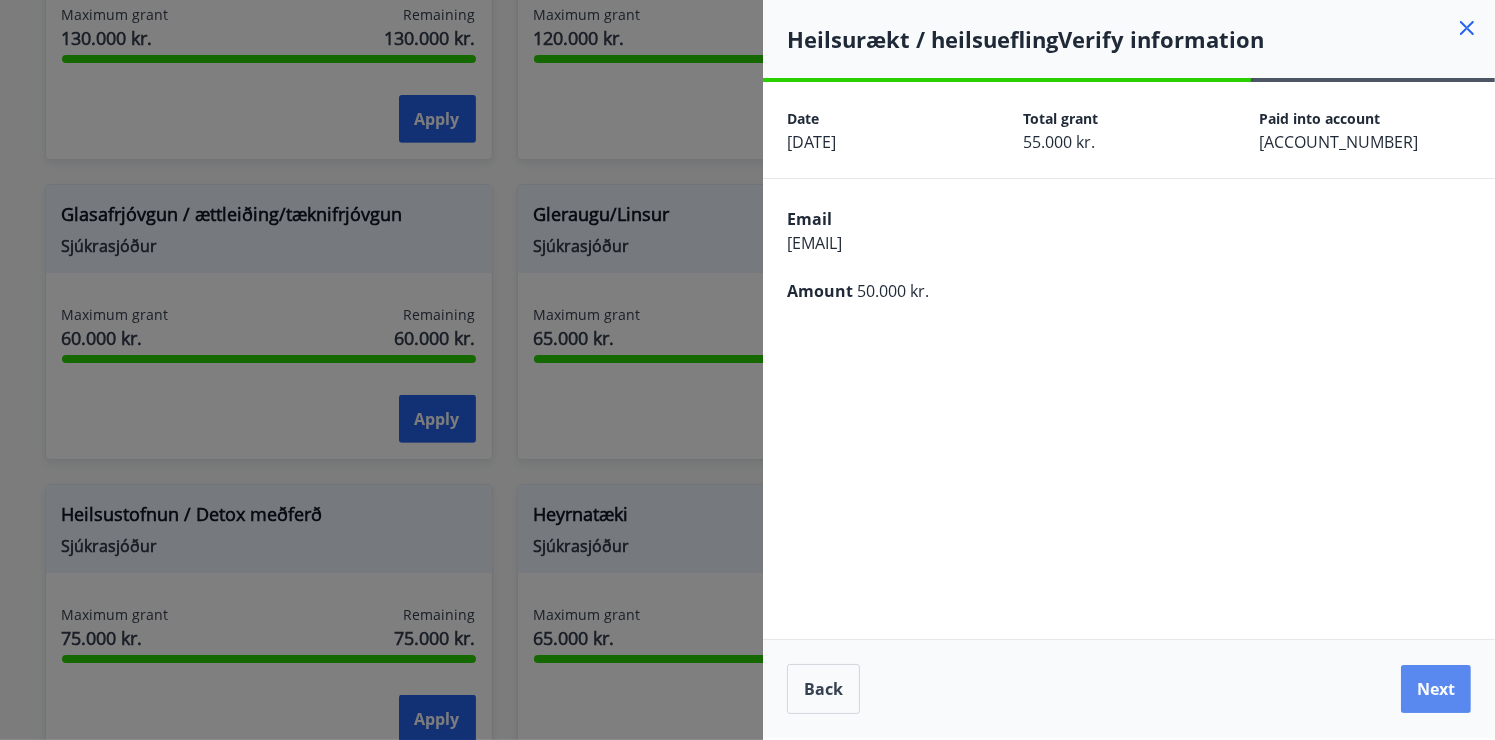 click on "Next" at bounding box center [1436, 689] 